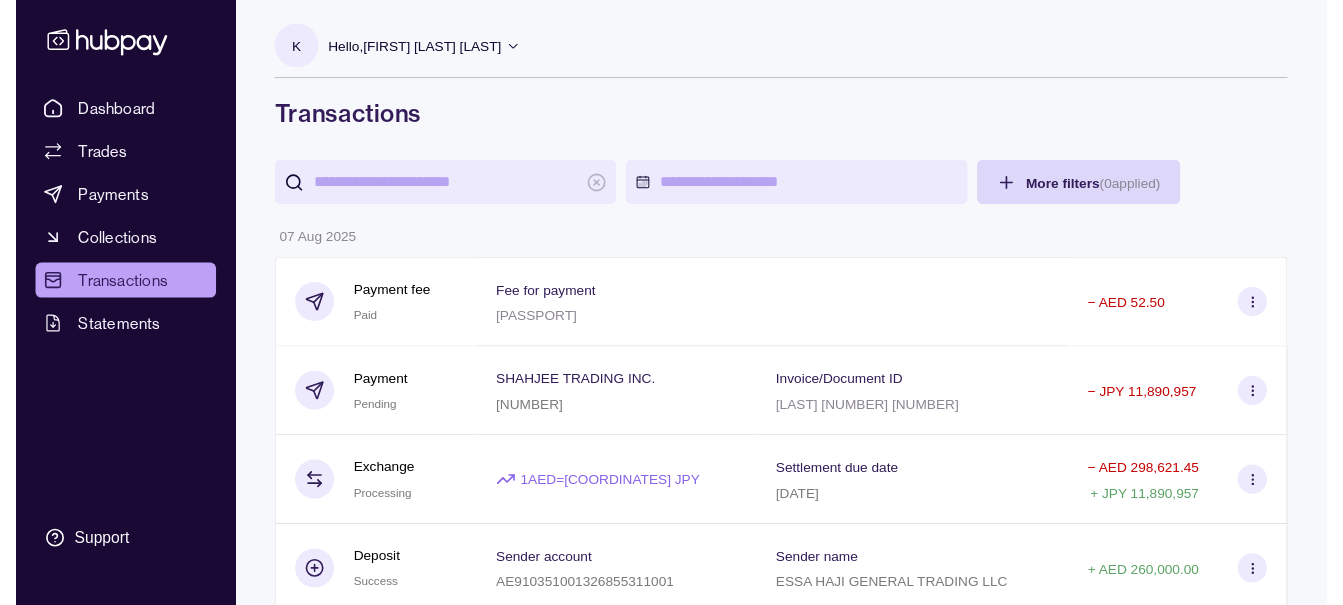 scroll, scrollTop: 0, scrollLeft: 0, axis: both 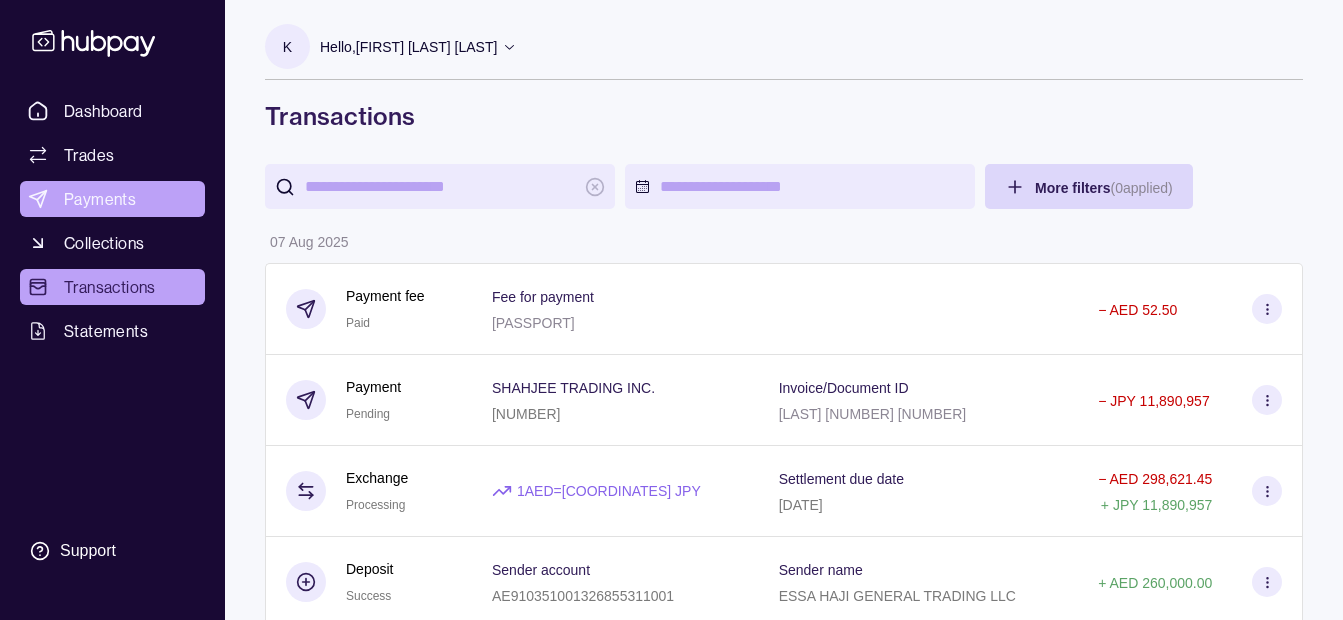 click on "Payments" at bounding box center (112, 199) 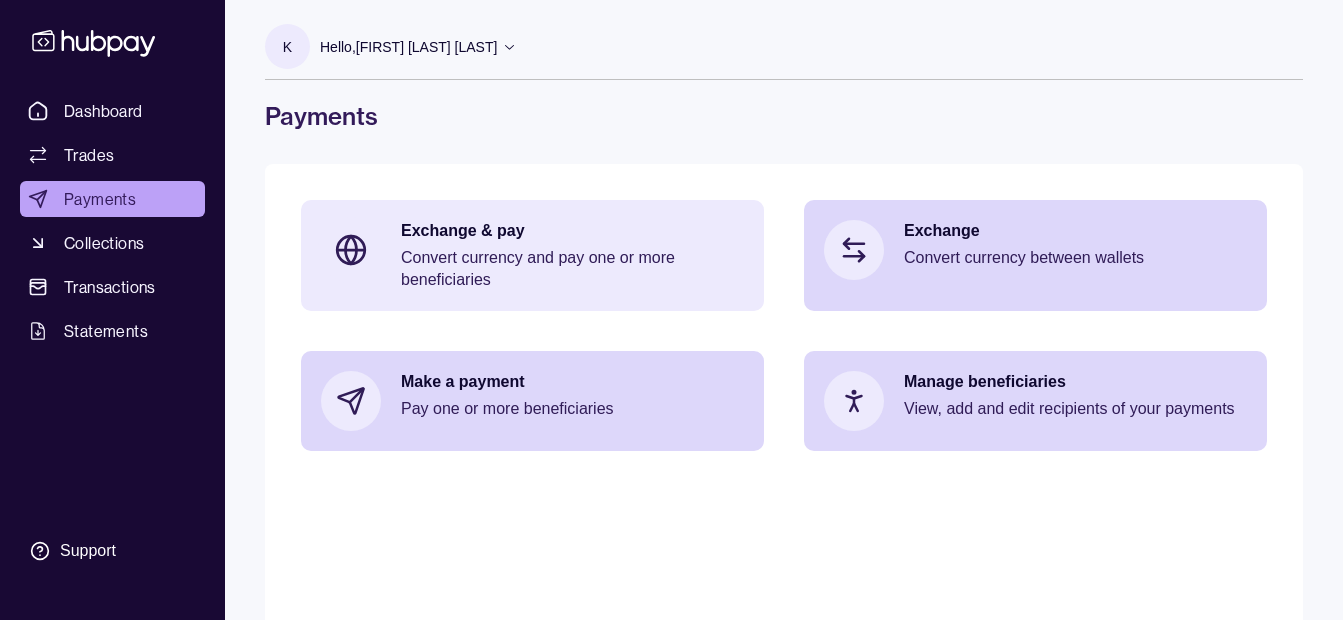 click on "Exchange & pay Convert currency and pay one or more beneficiaries" at bounding box center [532, 255] 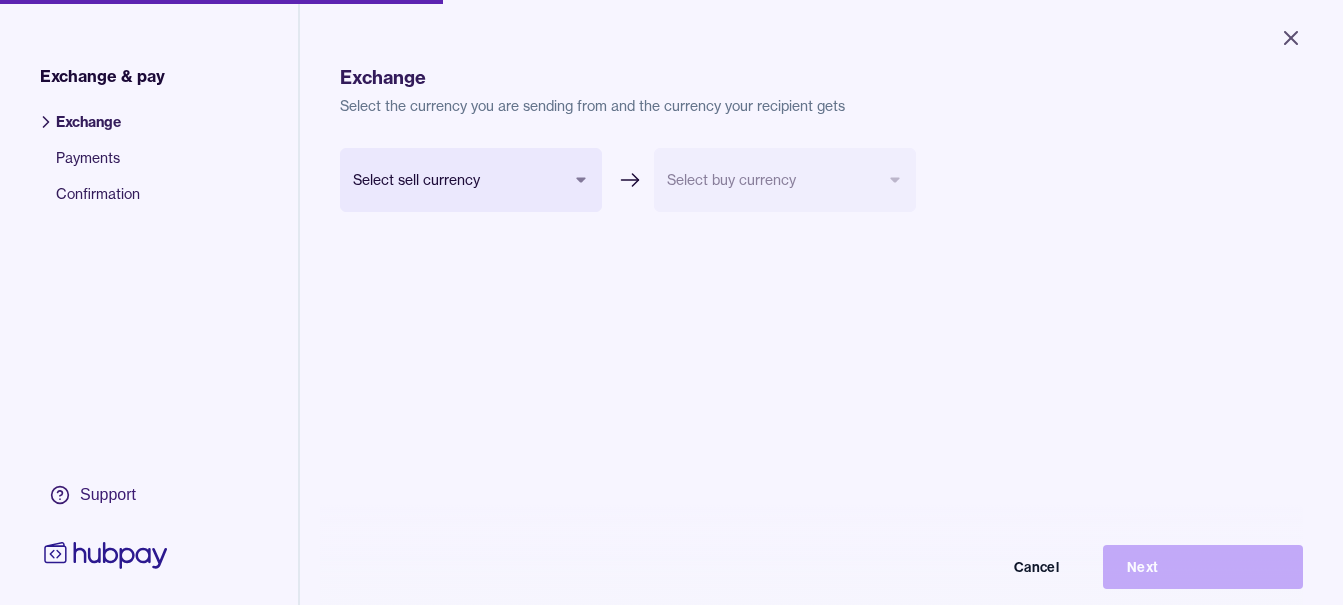 click on "Close Exchange & pay Exchange Payments Confirmation Support Exchange Select the currency you are sending from and the currency your recipient gets Select sell currency *** *** *** *** *** *** *** Select buy currency Cancel Next Exchange & pay | Hubpay" at bounding box center [671, 302] 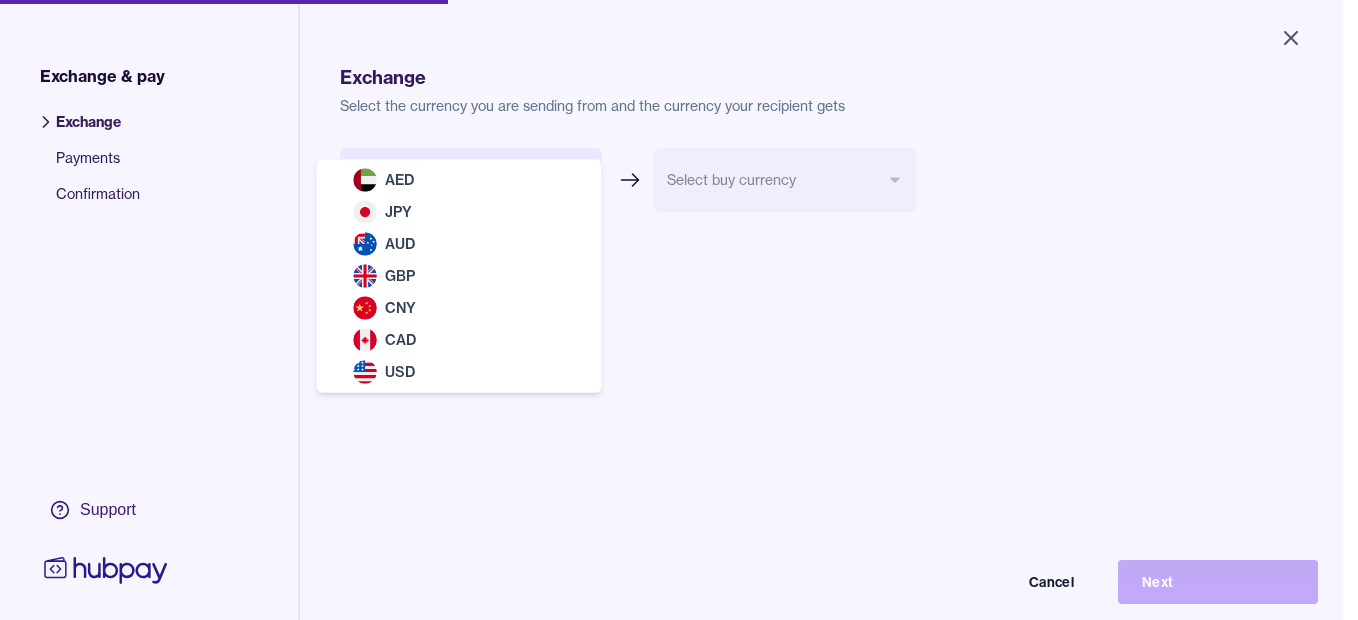 select on "***" 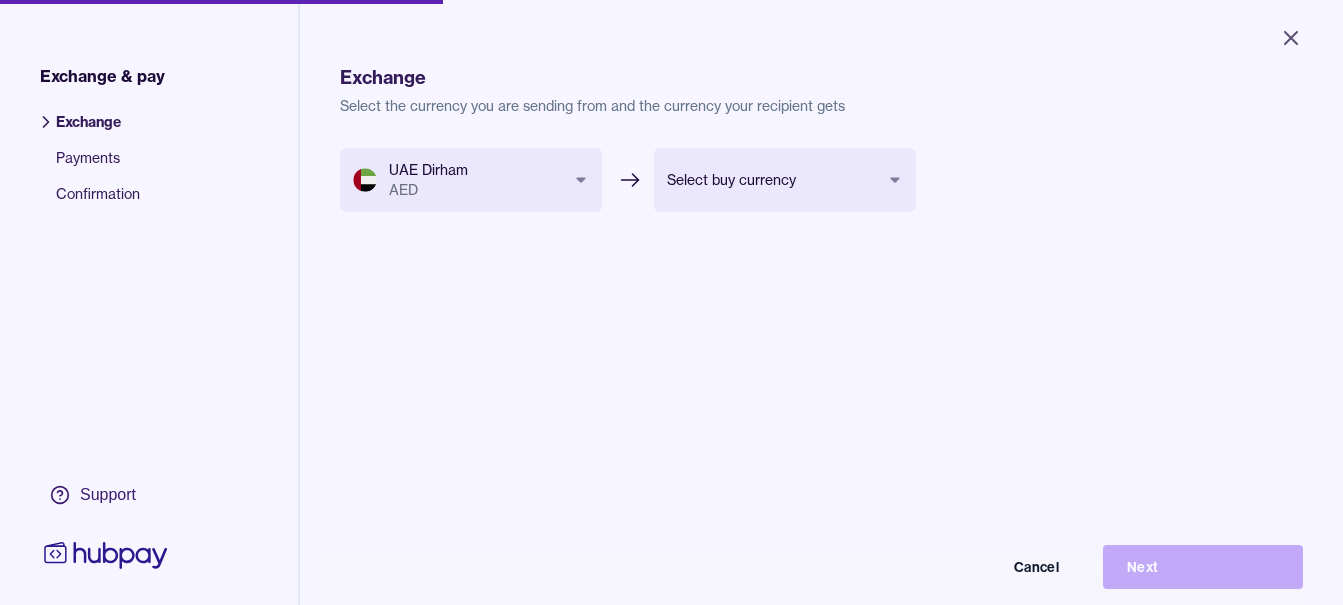 click on "Close Exchange & pay Exchange Payments Confirmation Support Exchange Select the currency you are sending from and the currency your recipient gets UAE Dirham AED *** *** *** *** *** *** *** Select buy currency *** *** *** *** *** *** Cancel Next Exchange & pay | Hubpay" at bounding box center [671, 302] 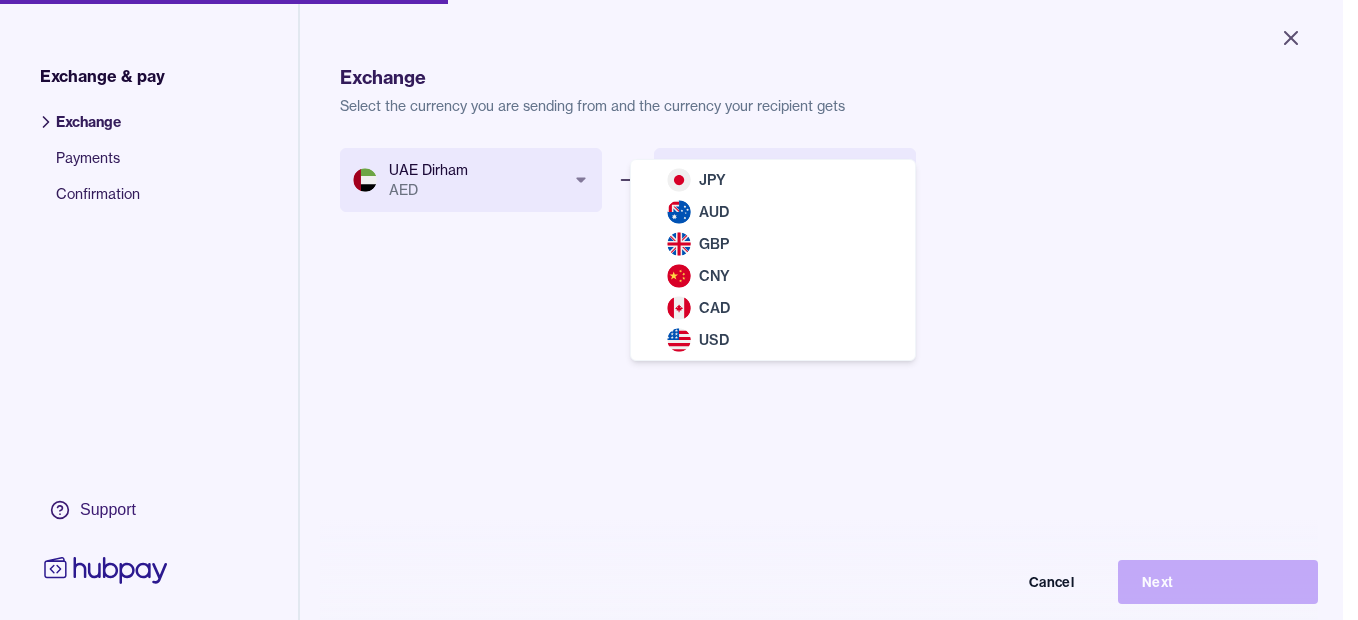 select on "***" 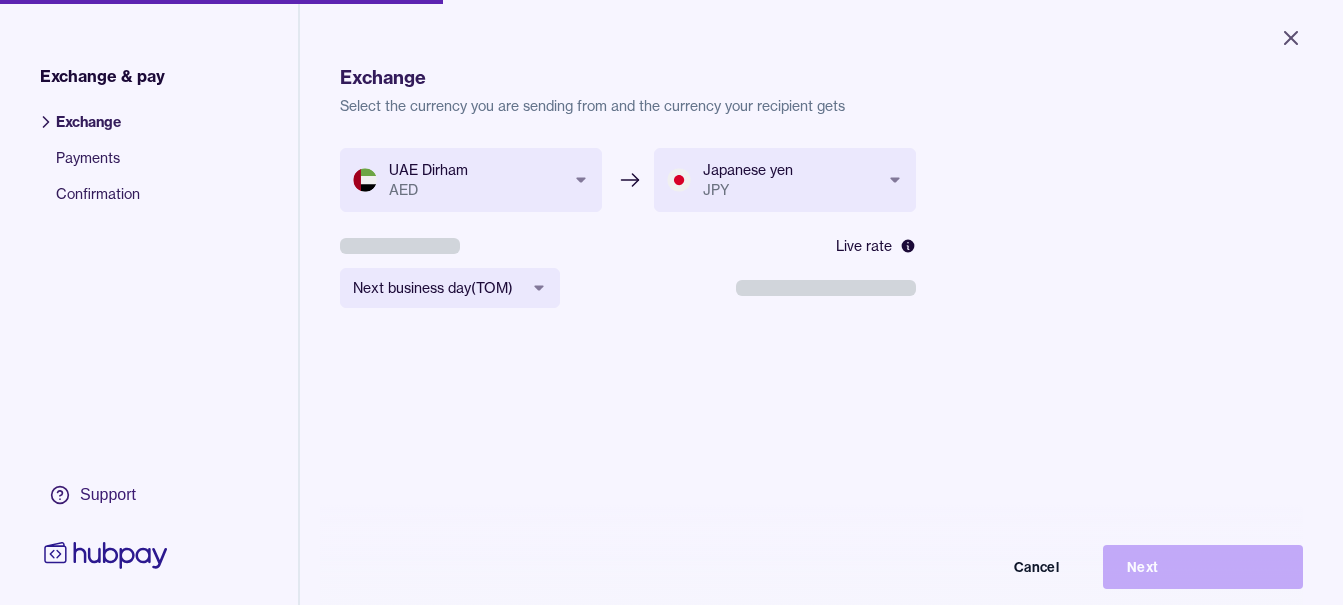 click on "**********" at bounding box center [671, 302] 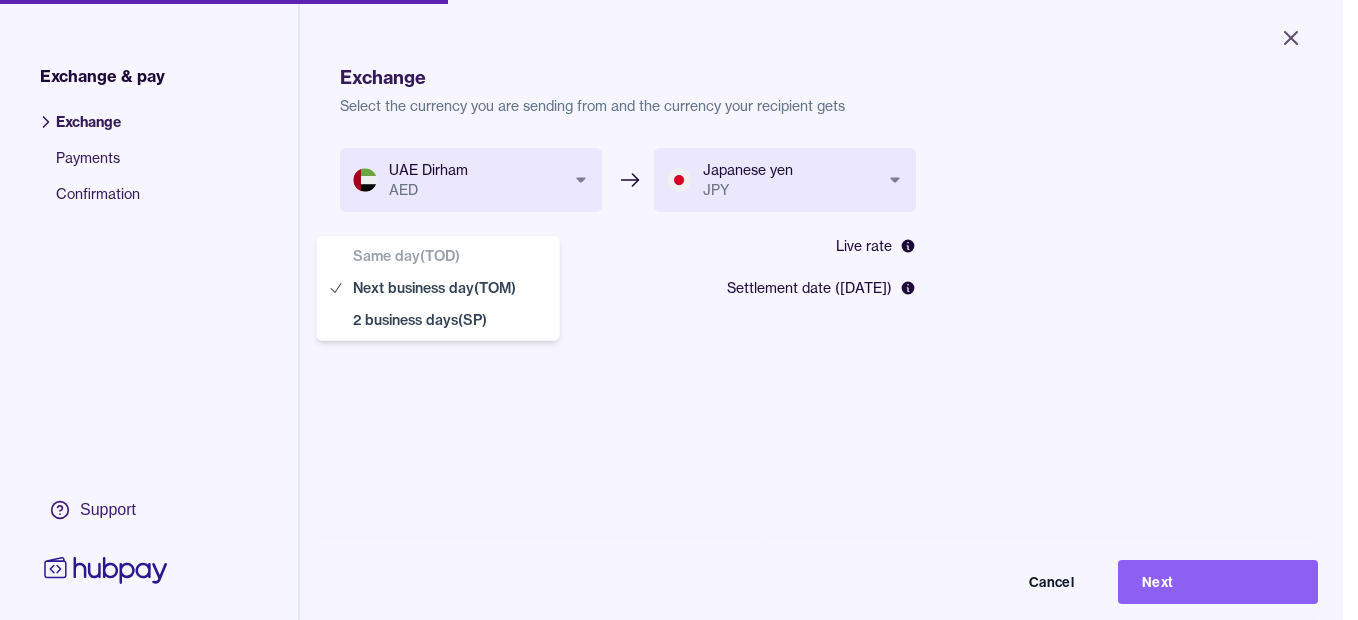 select on "**" 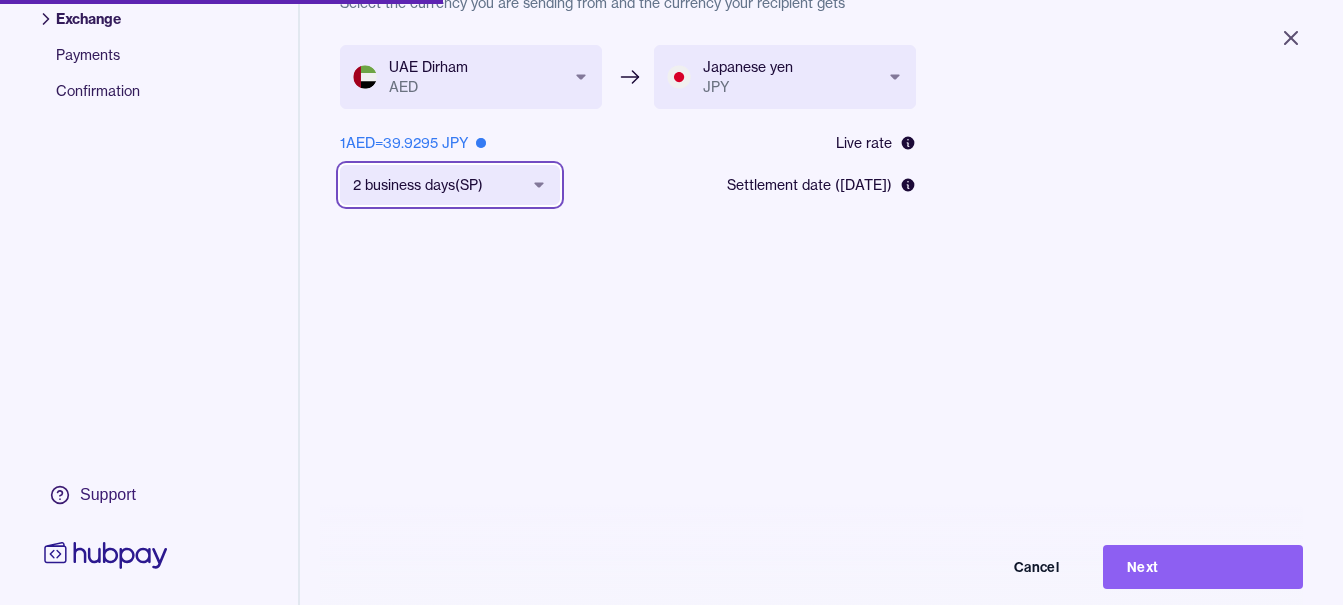scroll, scrollTop: 268, scrollLeft: 0, axis: vertical 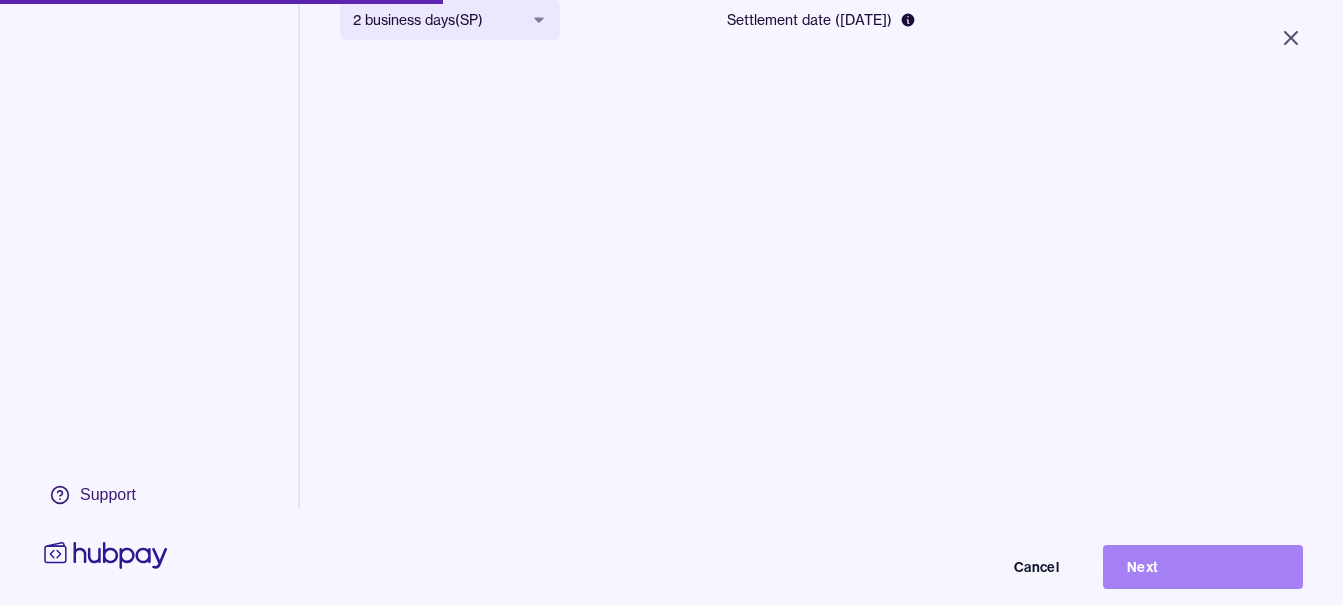 click on "Next" at bounding box center [1203, 567] 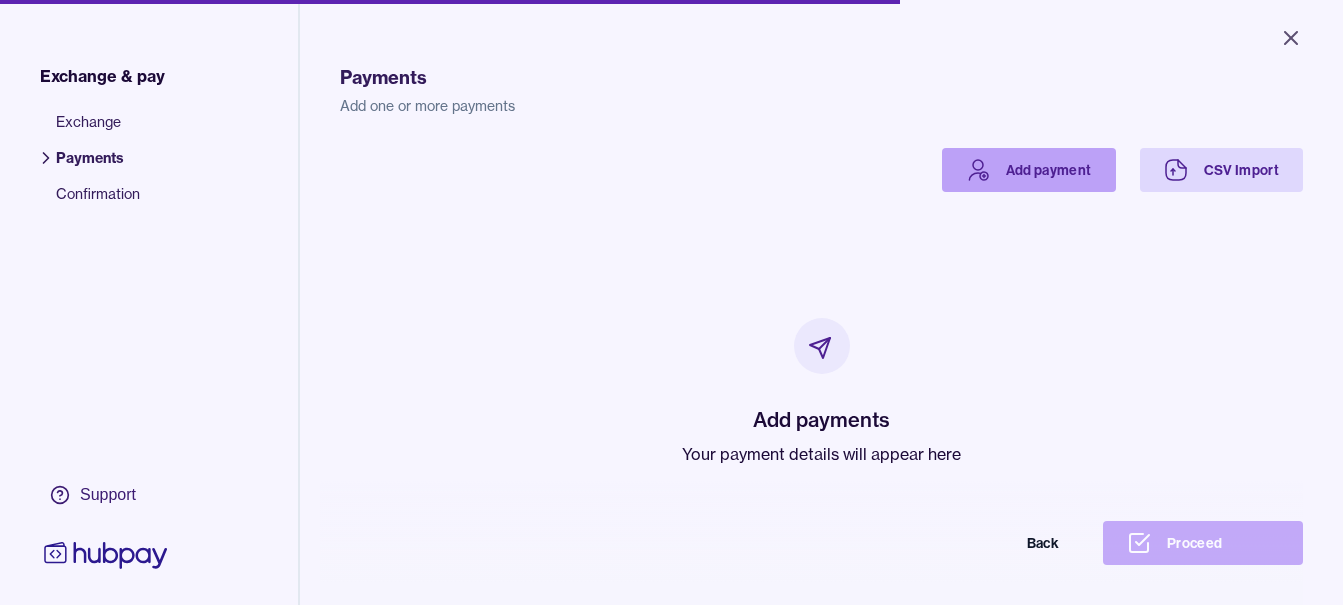 click on "Add payment" at bounding box center (1029, 170) 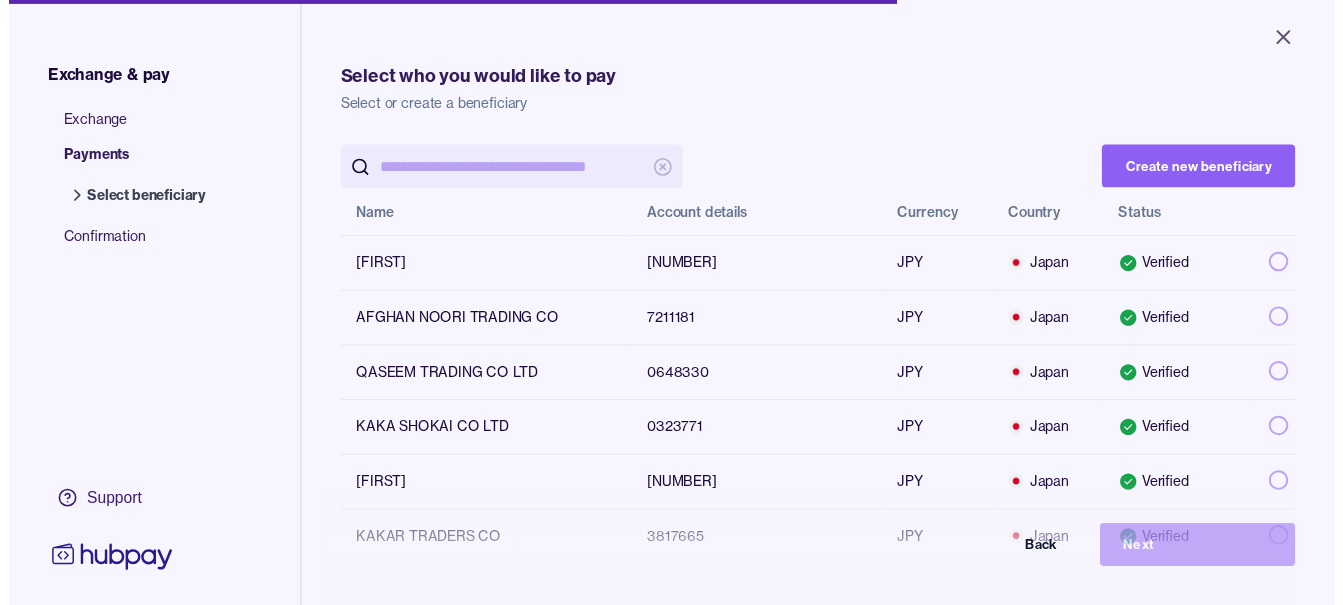 scroll, scrollTop: 0, scrollLeft: 0, axis: both 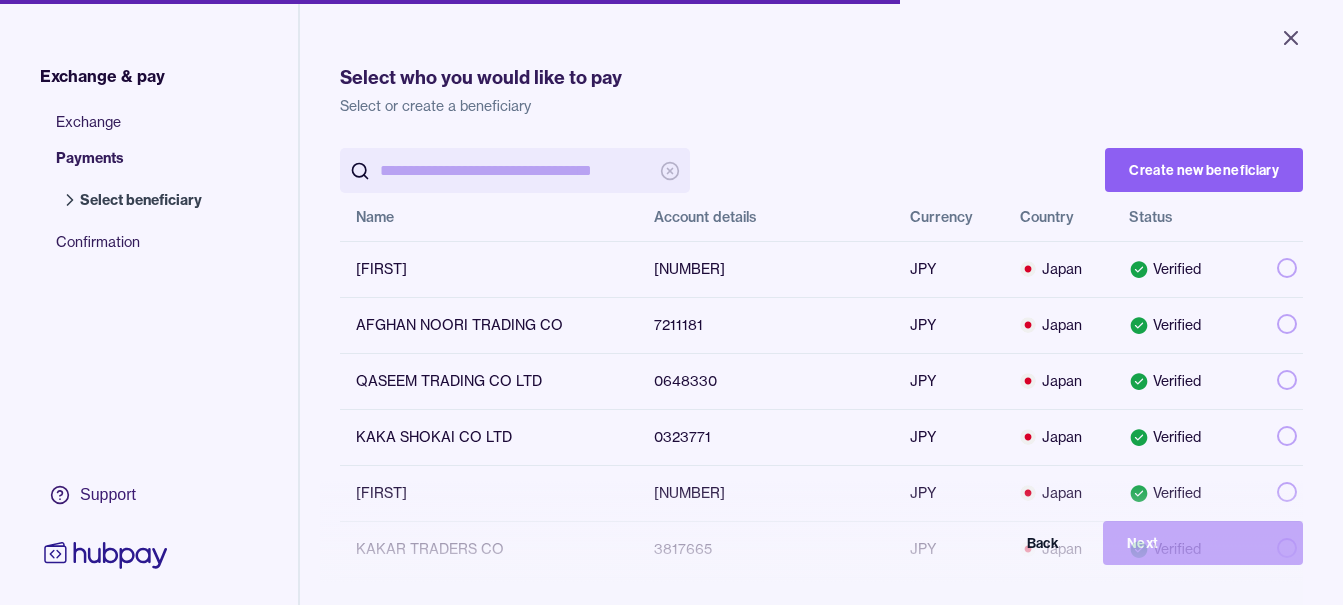 click at bounding box center (515, 170) 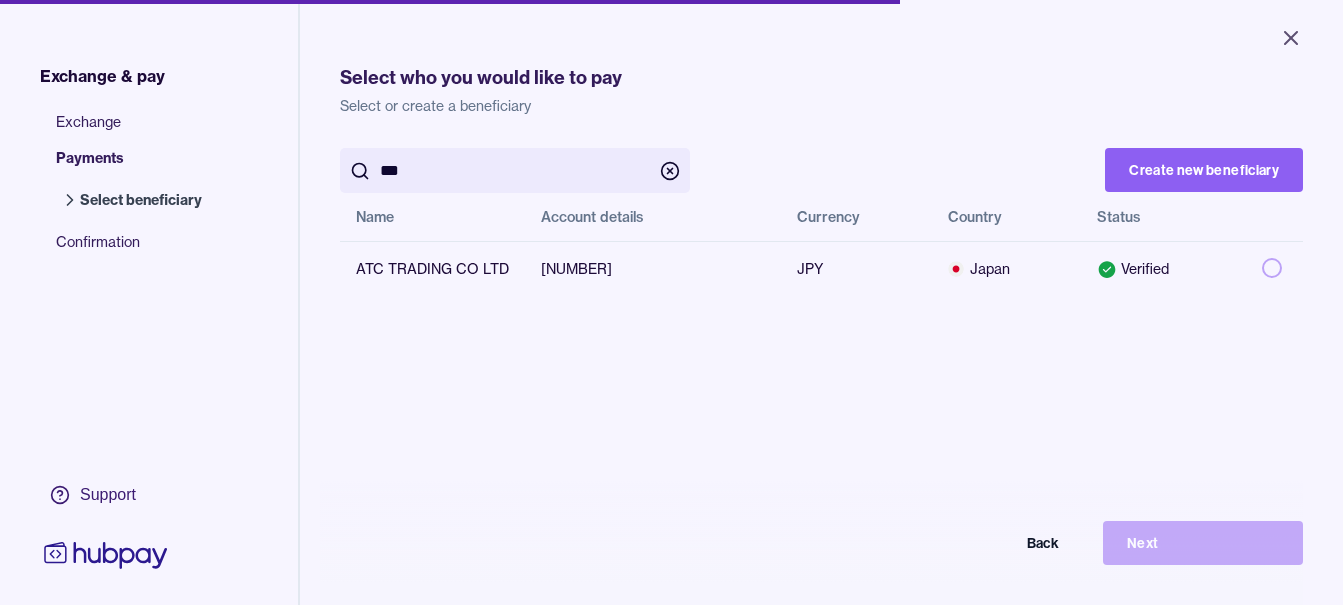 type on "***" 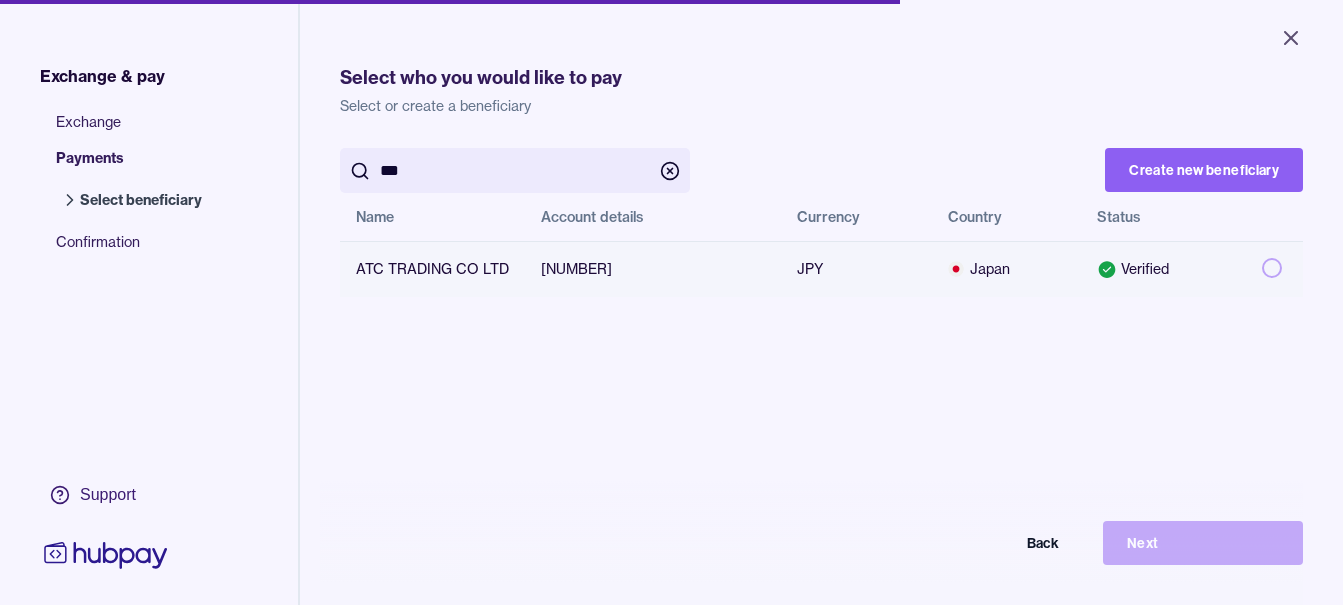 click at bounding box center (1272, 268) 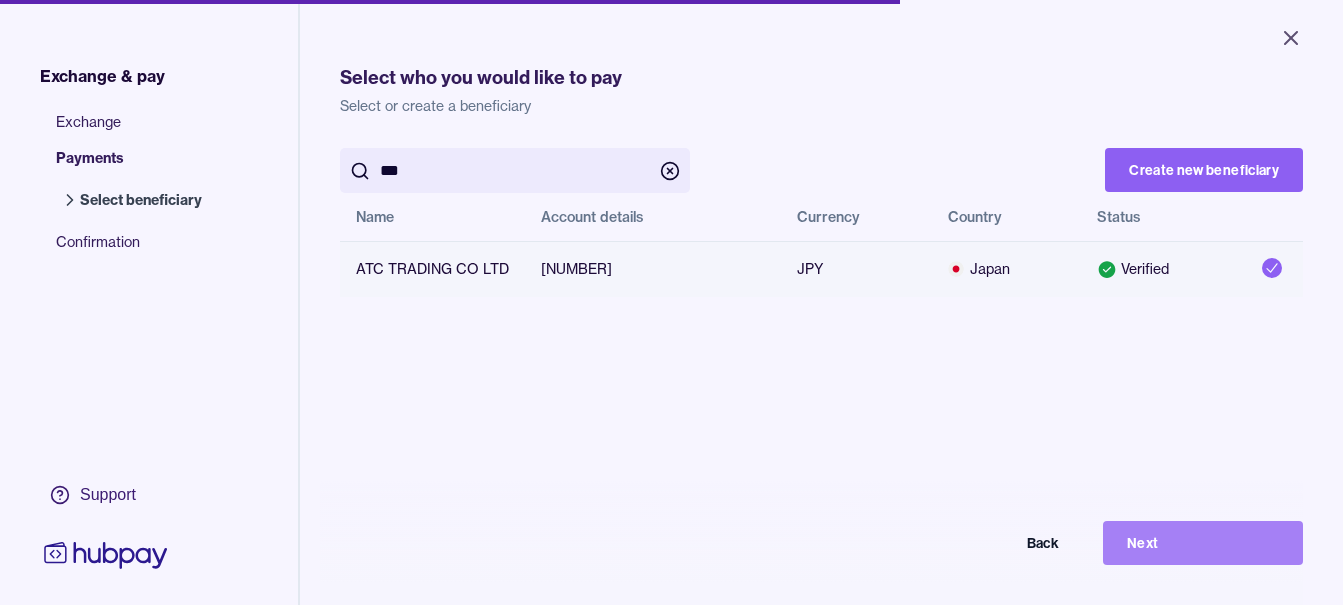 click on "Next" at bounding box center (1203, 543) 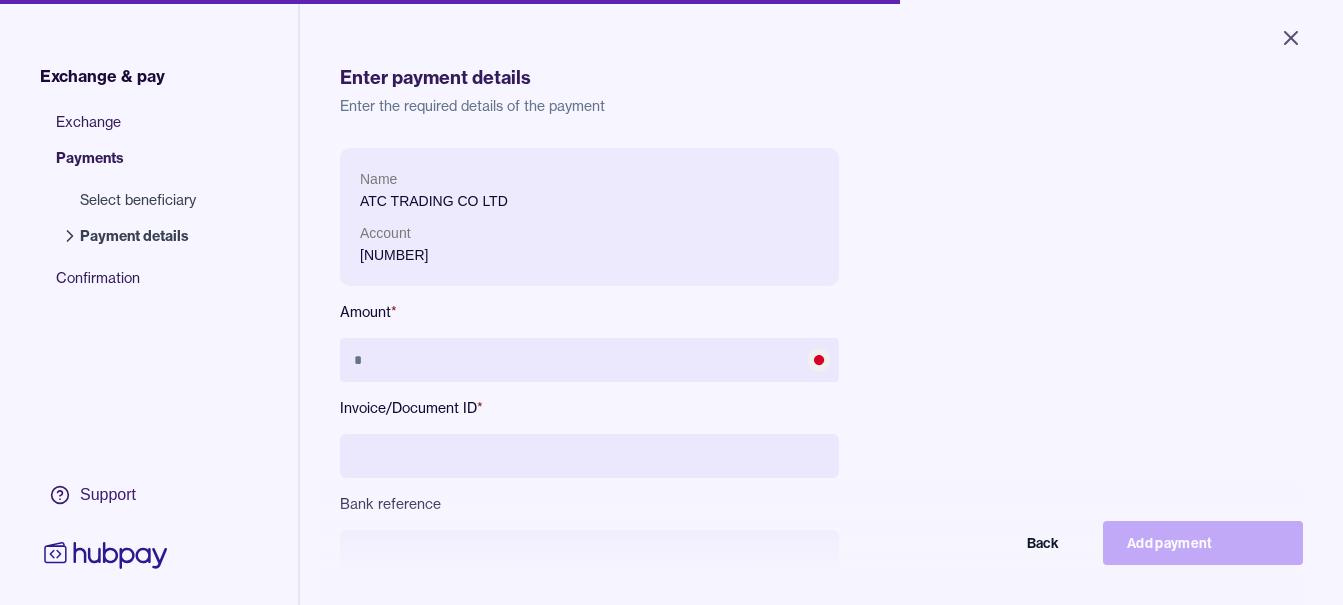 scroll, scrollTop: 268, scrollLeft: 0, axis: vertical 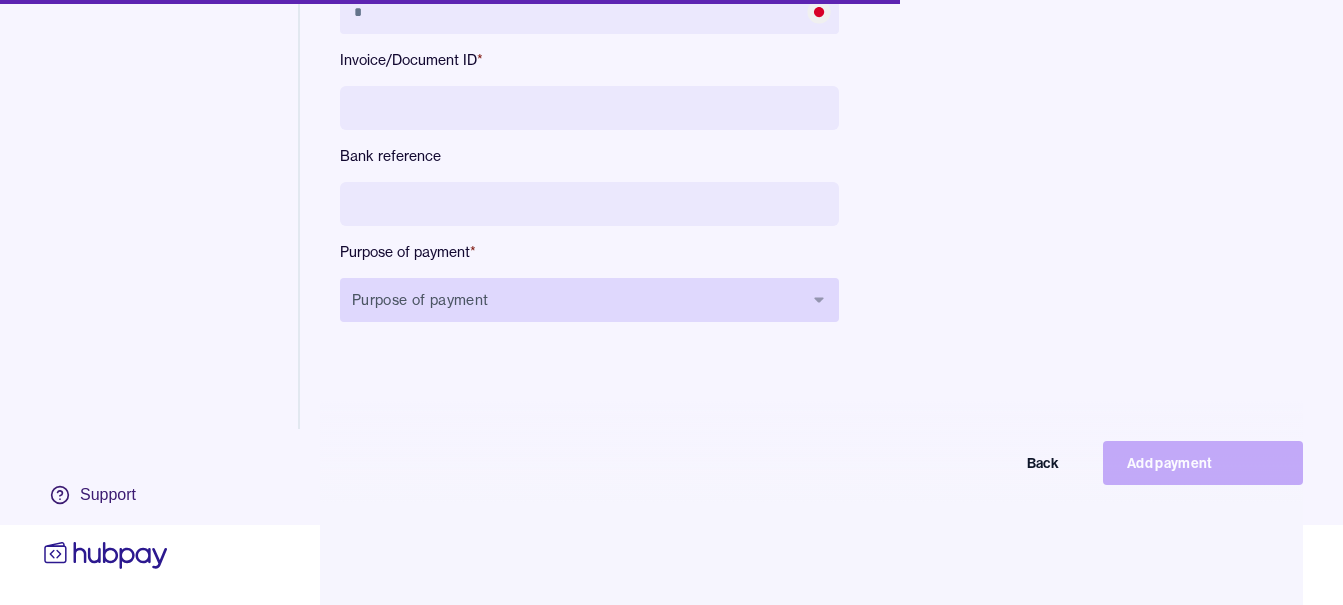 click on "Purpose of payment" at bounding box center [589, 300] 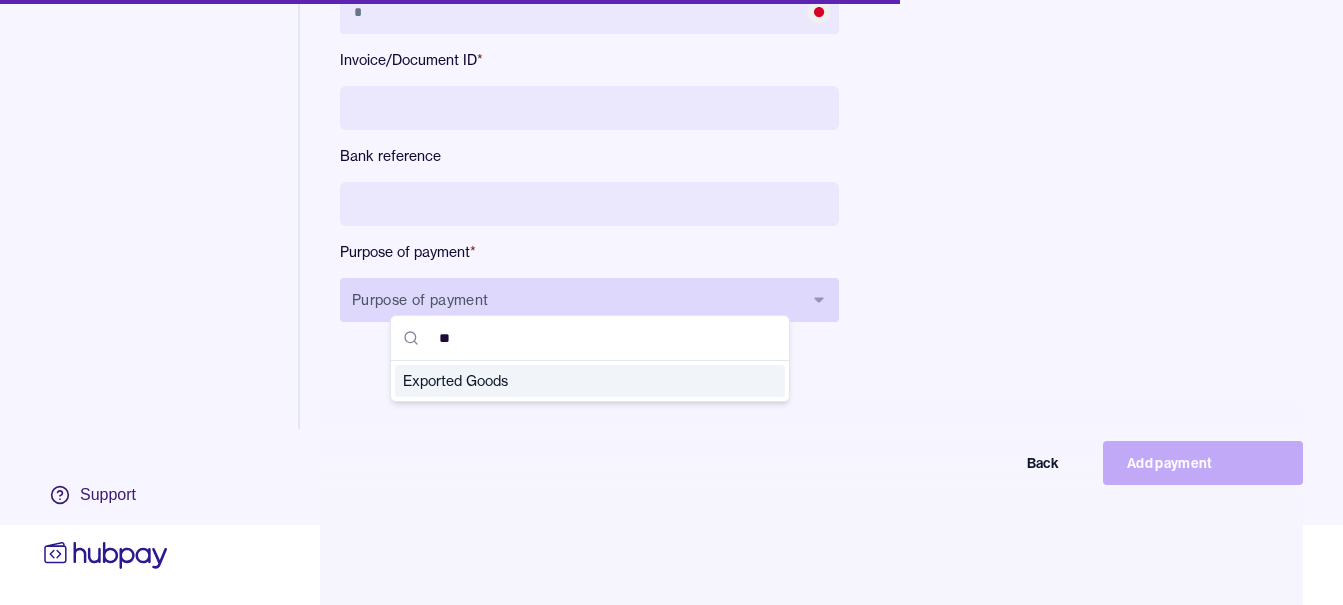 type on "***" 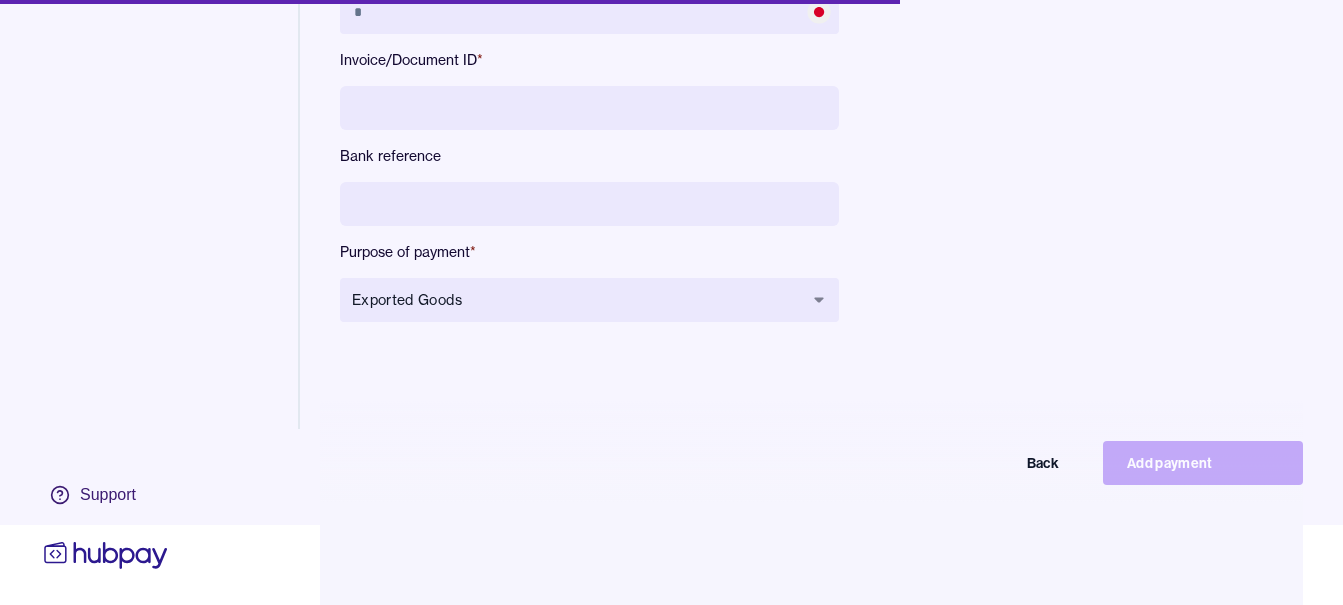 click on "Name ATC TRADING CO LTD Account 4471045 Amount  * Invoice/Document ID  * Bank reference Purpose of payment  * Exported Goods Back Add payment" at bounding box center [589, 77] 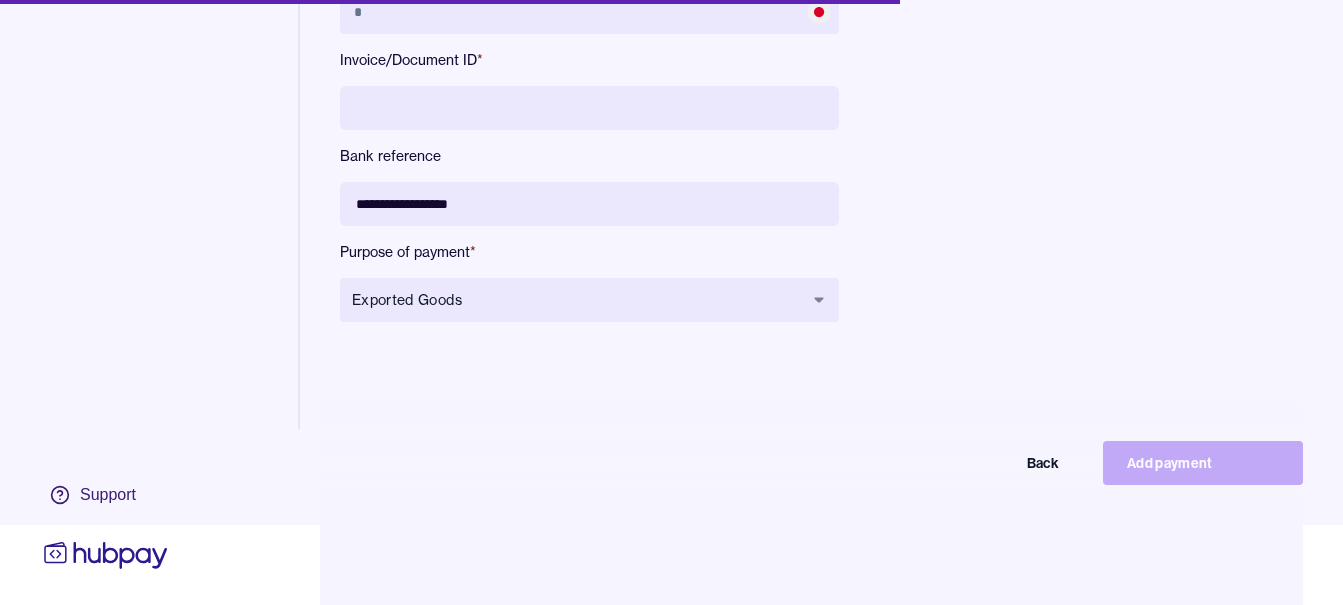 click on "**********" at bounding box center (589, 204) 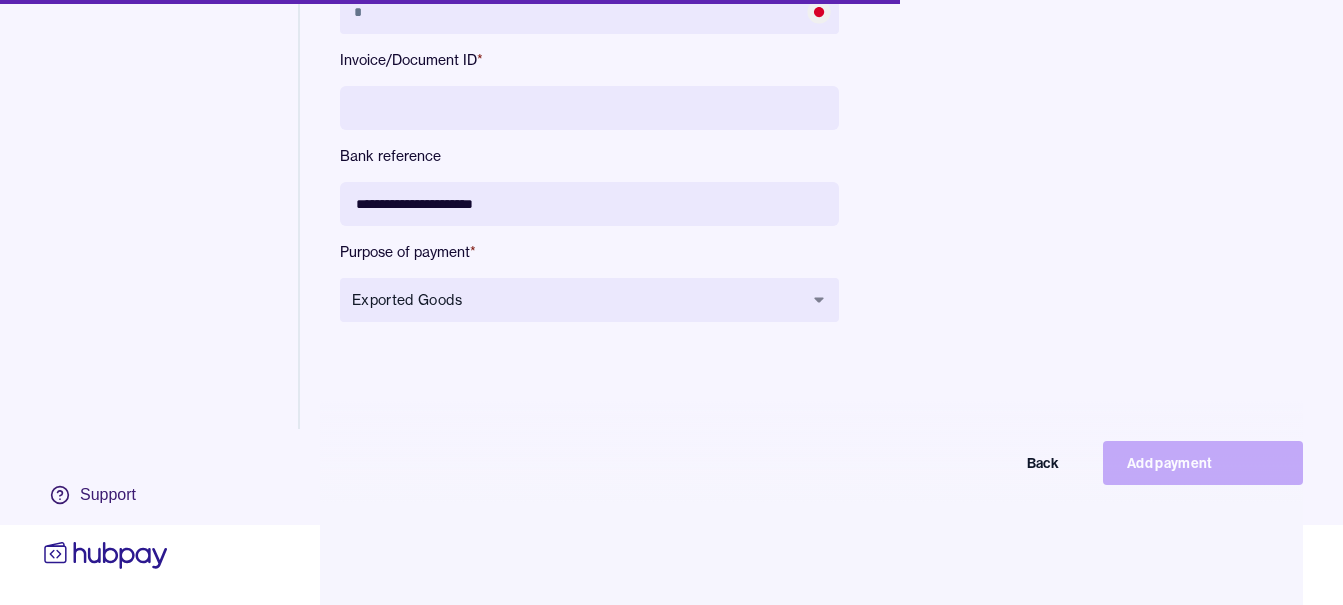 type on "**********" 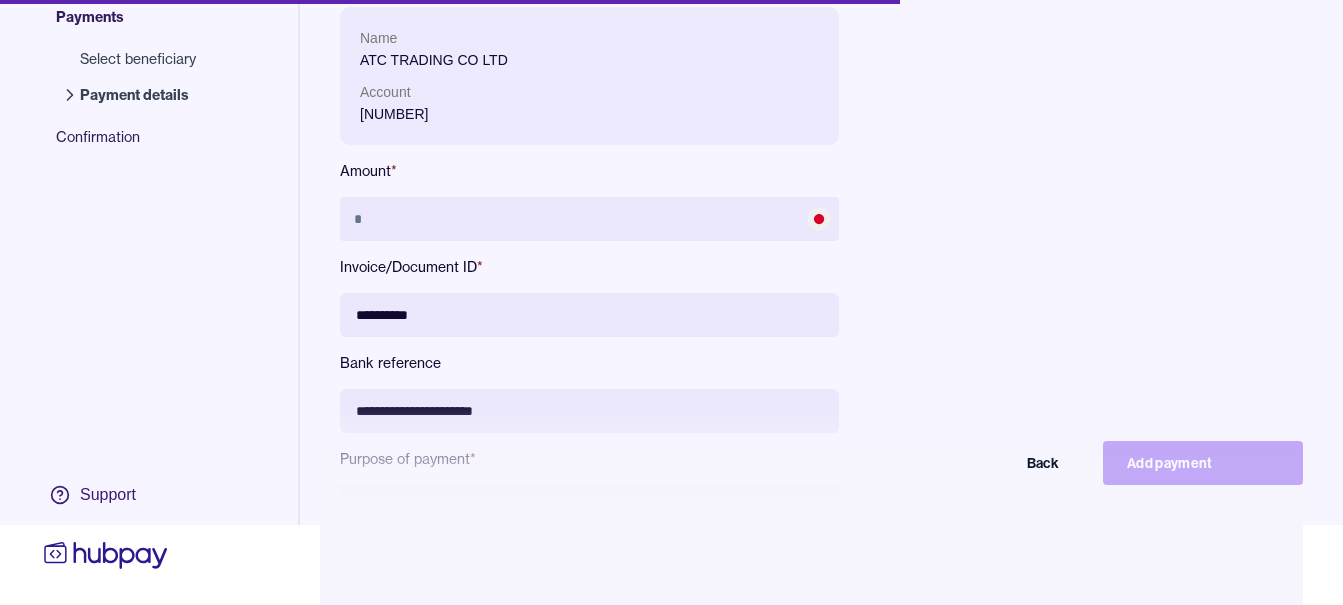scroll, scrollTop: 0, scrollLeft: 0, axis: both 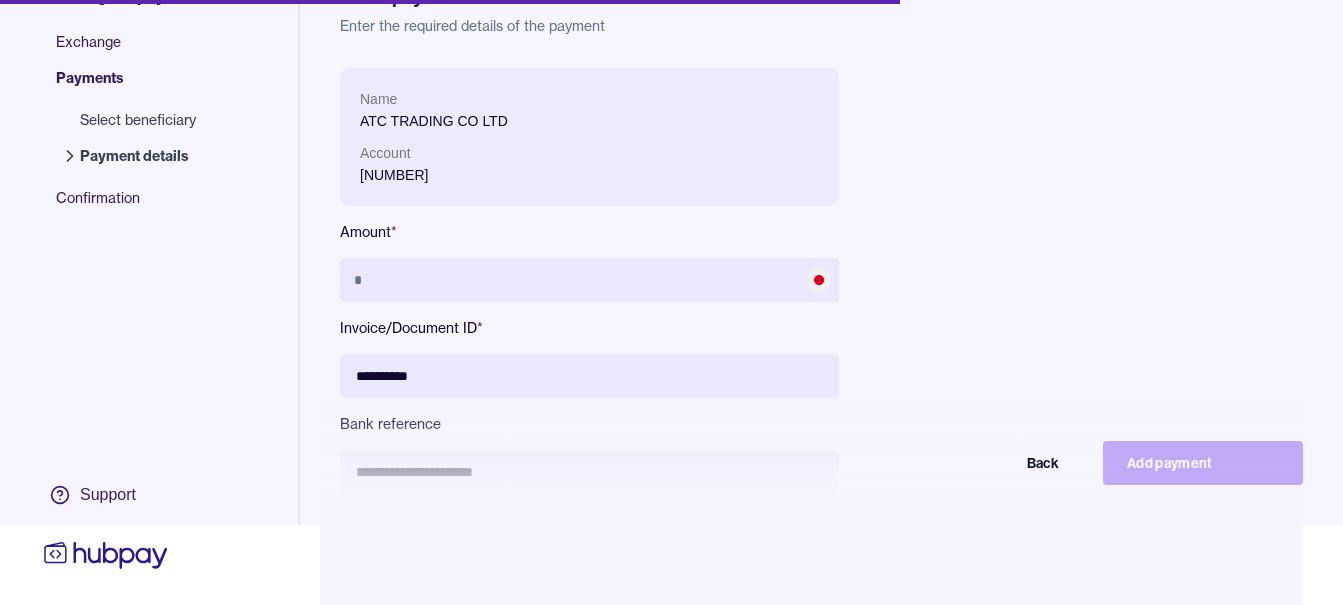 type on "**********" 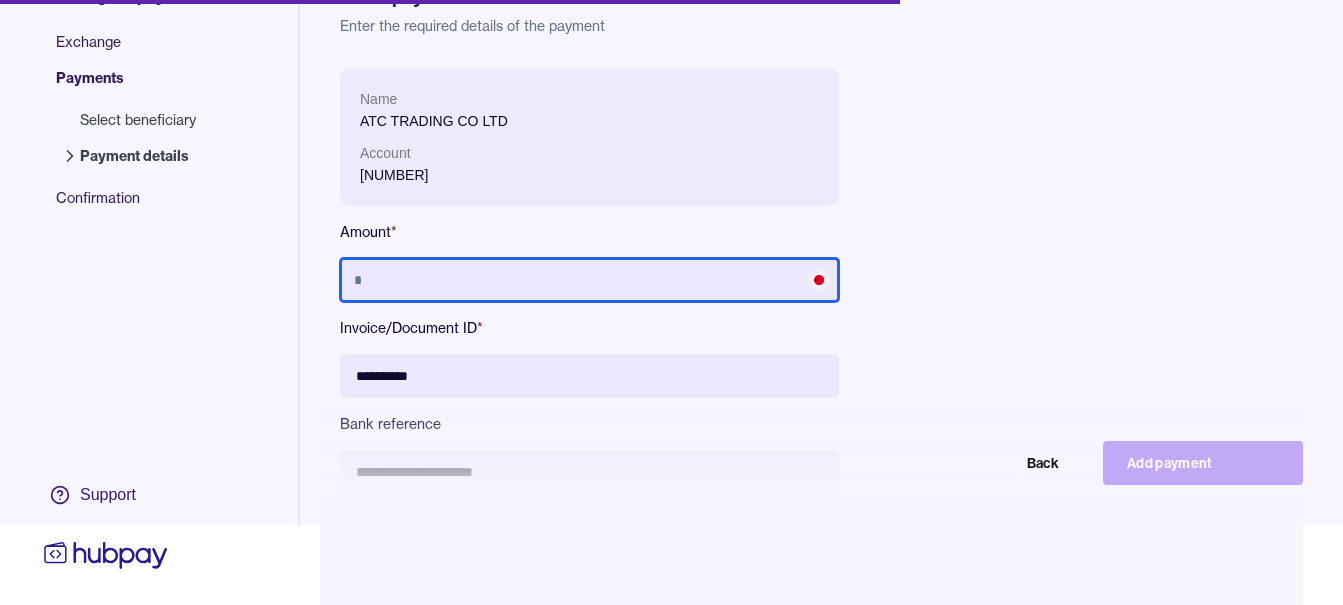 click at bounding box center [589, 280] 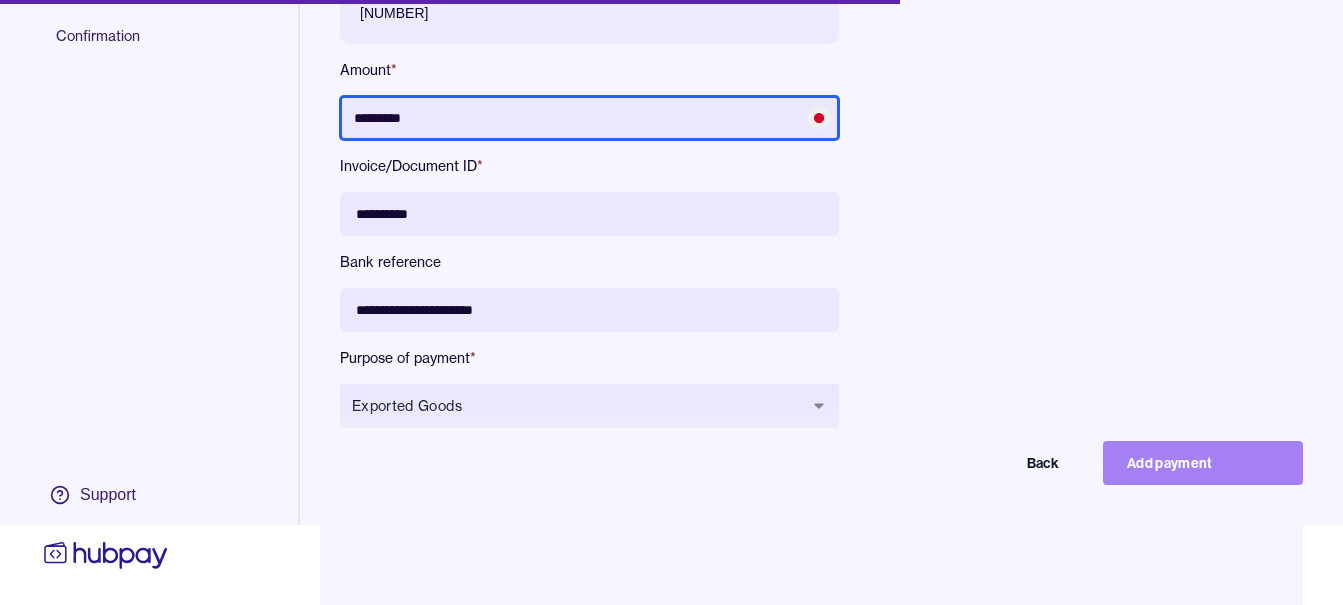 scroll, scrollTop: 268, scrollLeft: 0, axis: vertical 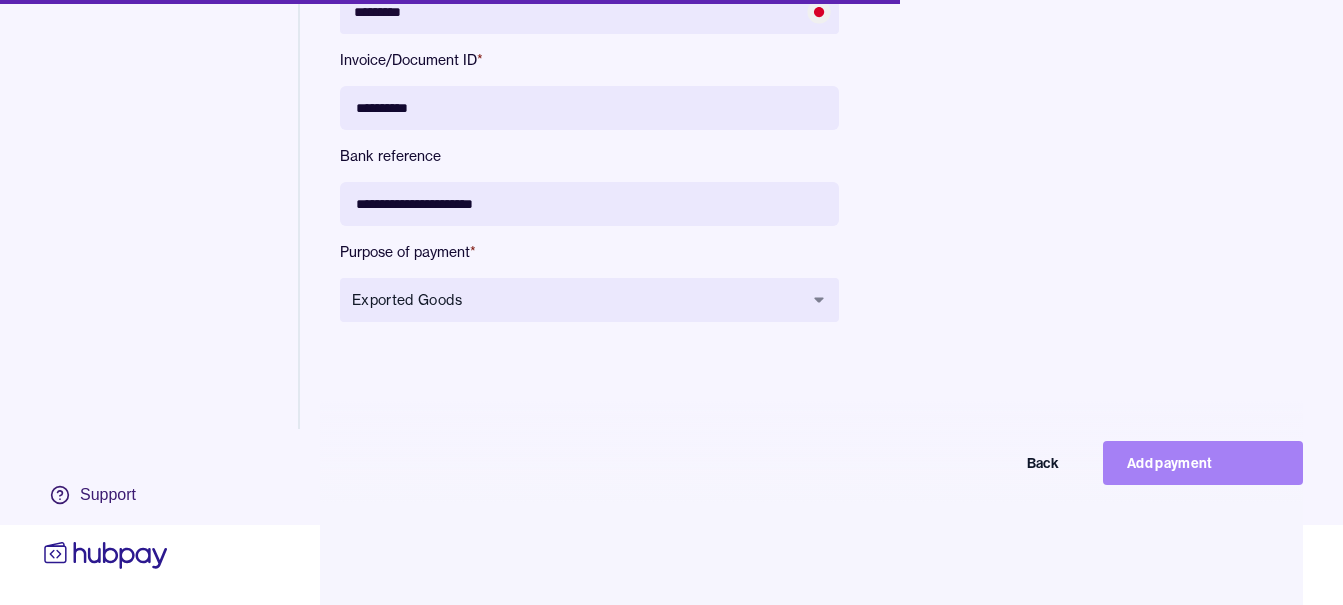 click on "Add payment" at bounding box center (1203, 463) 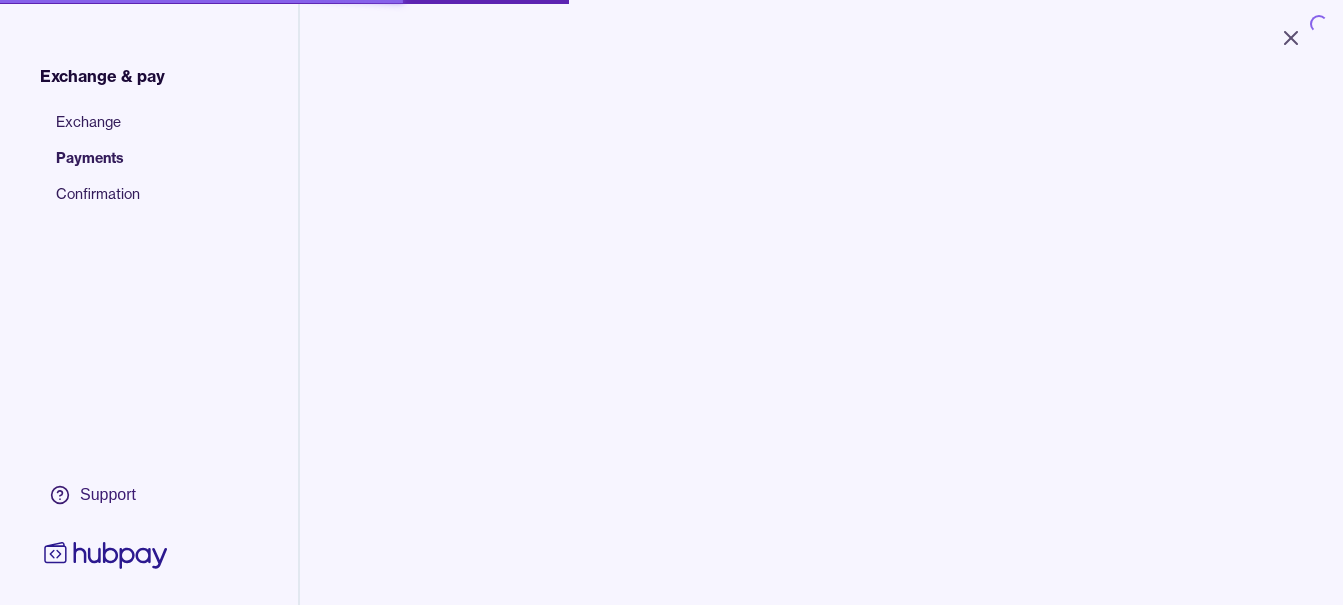 scroll, scrollTop: 0, scrollLeft: 0, axis: both 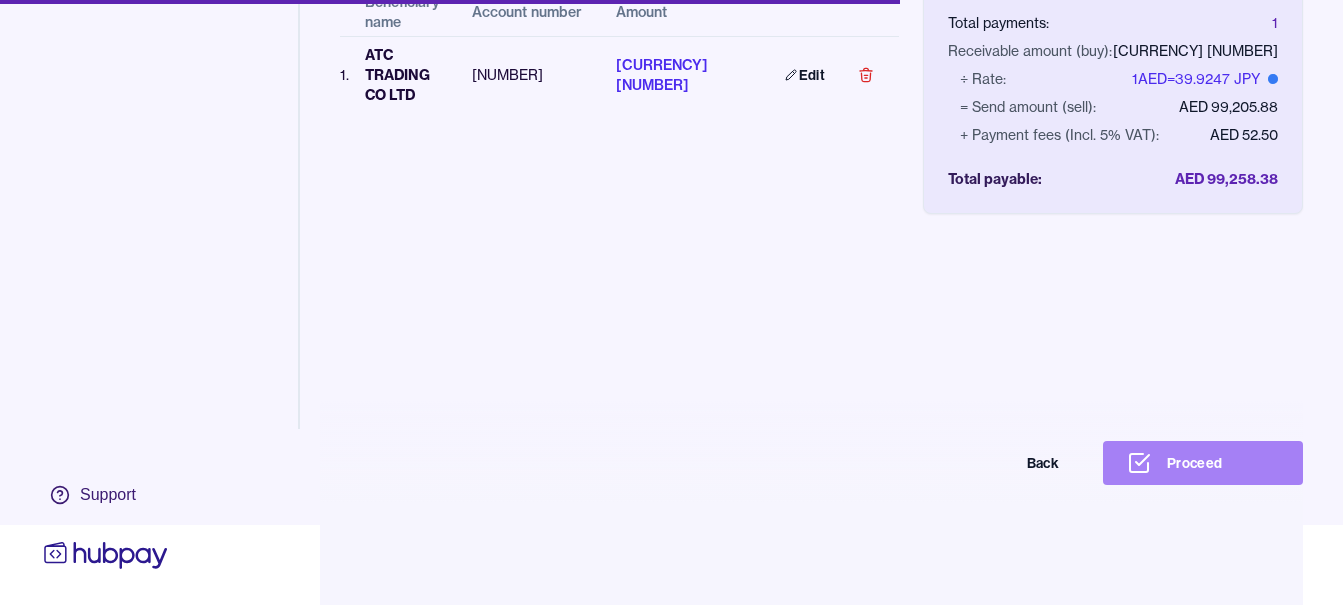 click on "Proceed" at bounding box center [1203, 463] 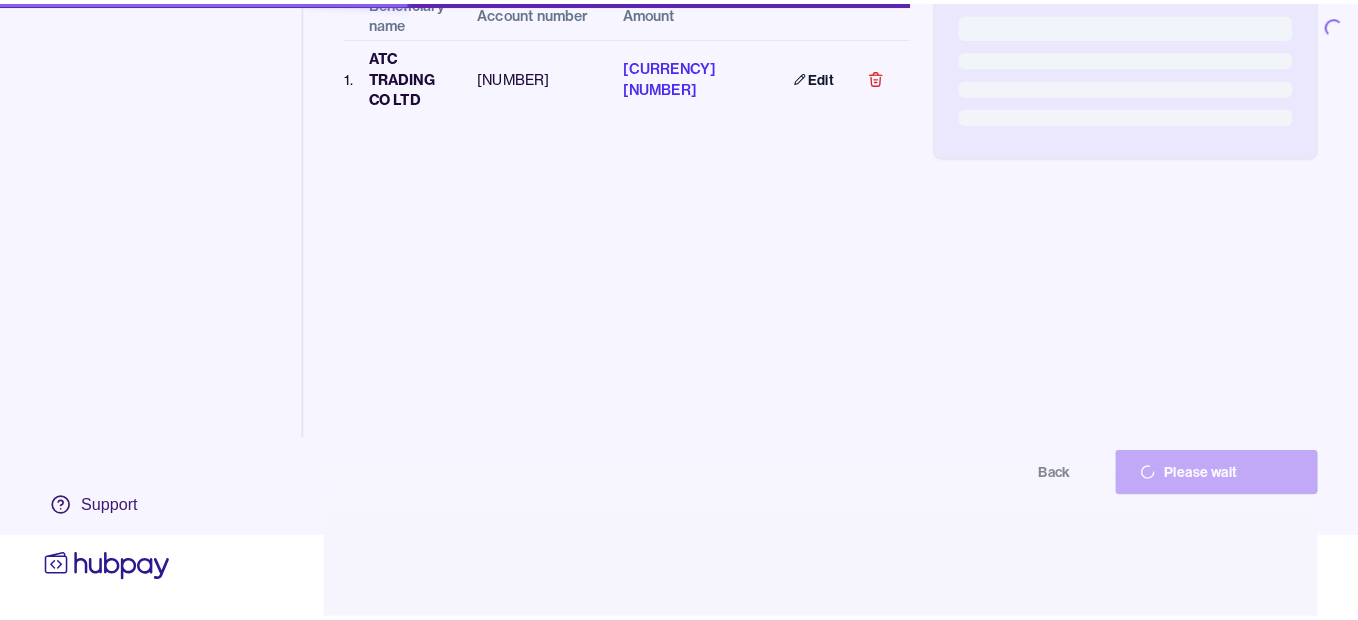 scroll, scrollTop: 0, scrollLeft: 0, axis: both 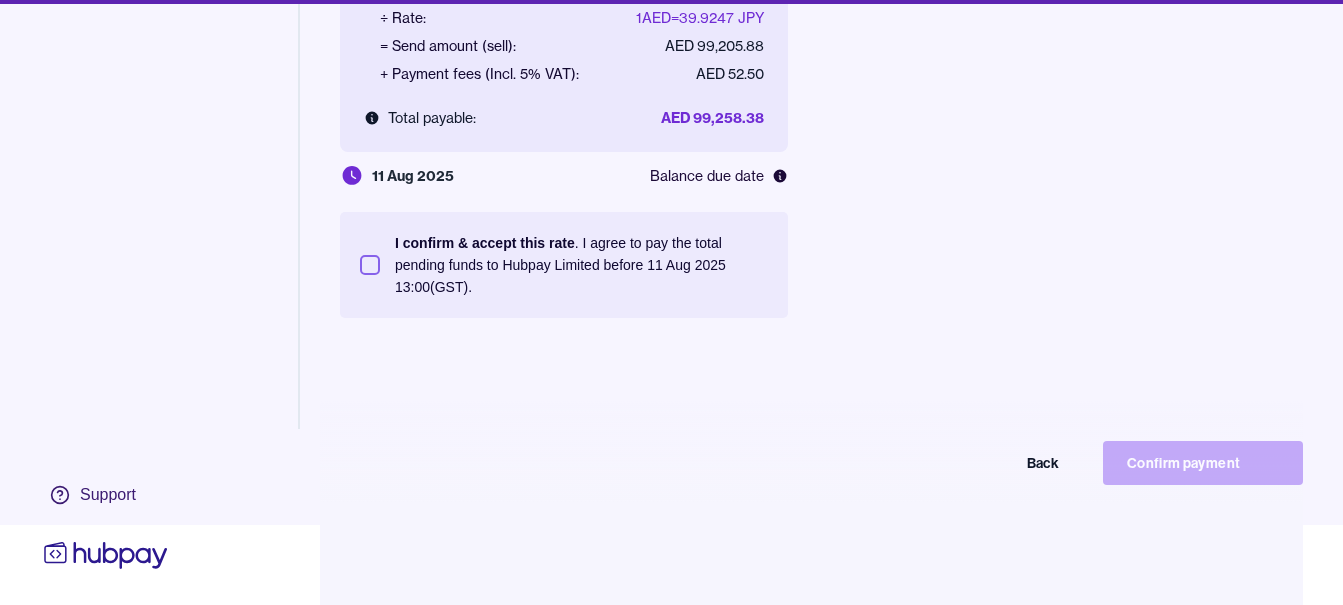 click on "I confirm & accept this rate . I agree to pay the total pending funds to Hubpay Limited before   11 Aug 2025   13:00  (GST)." at bounding box center [581, 265] 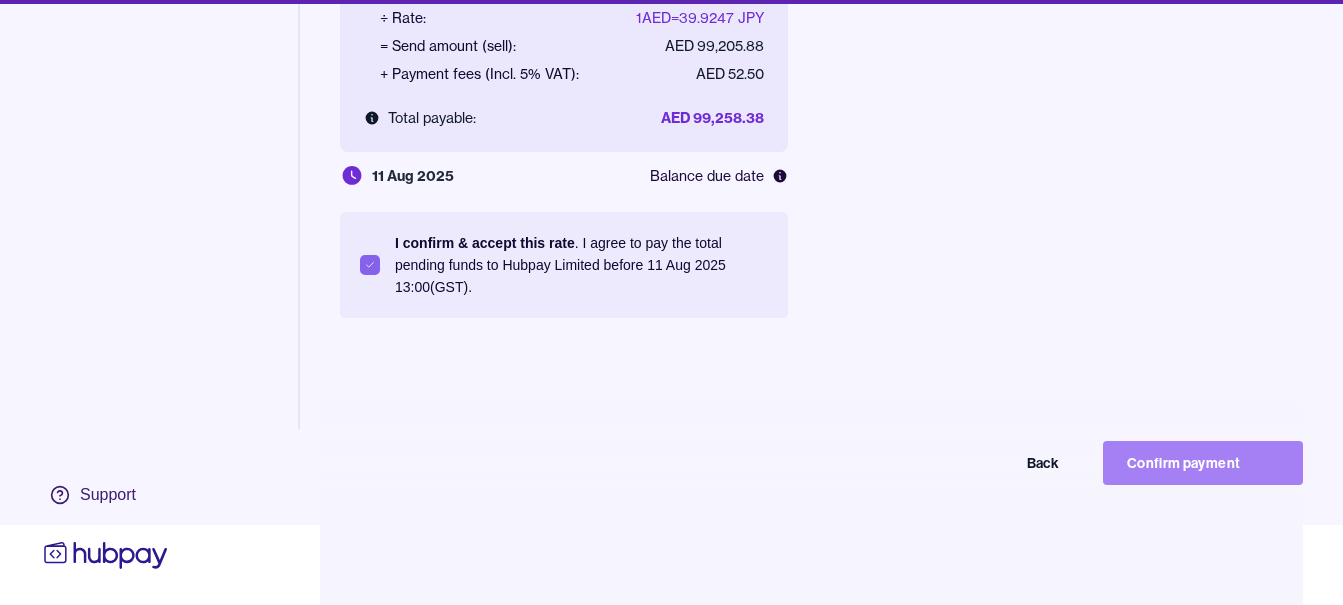click on "Confirm payment" at bounding box center [1203, 463] 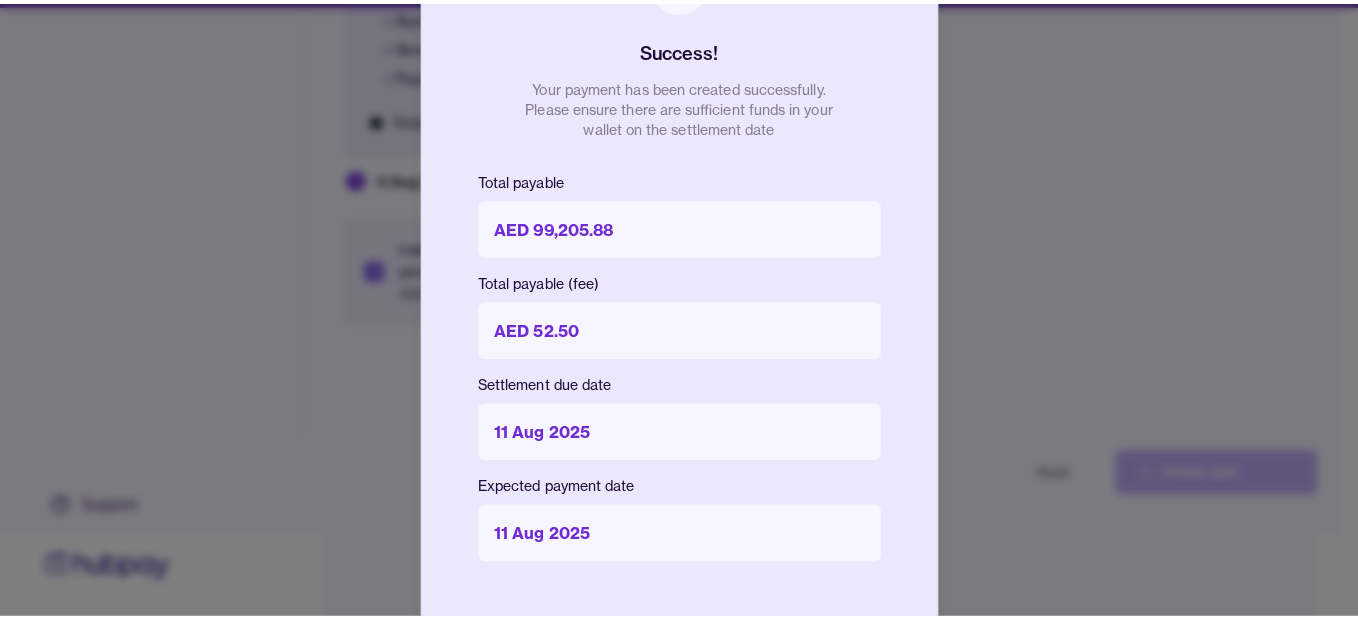 scroll, scrollTop: 80, scrollLeft: 0, axis: vertical 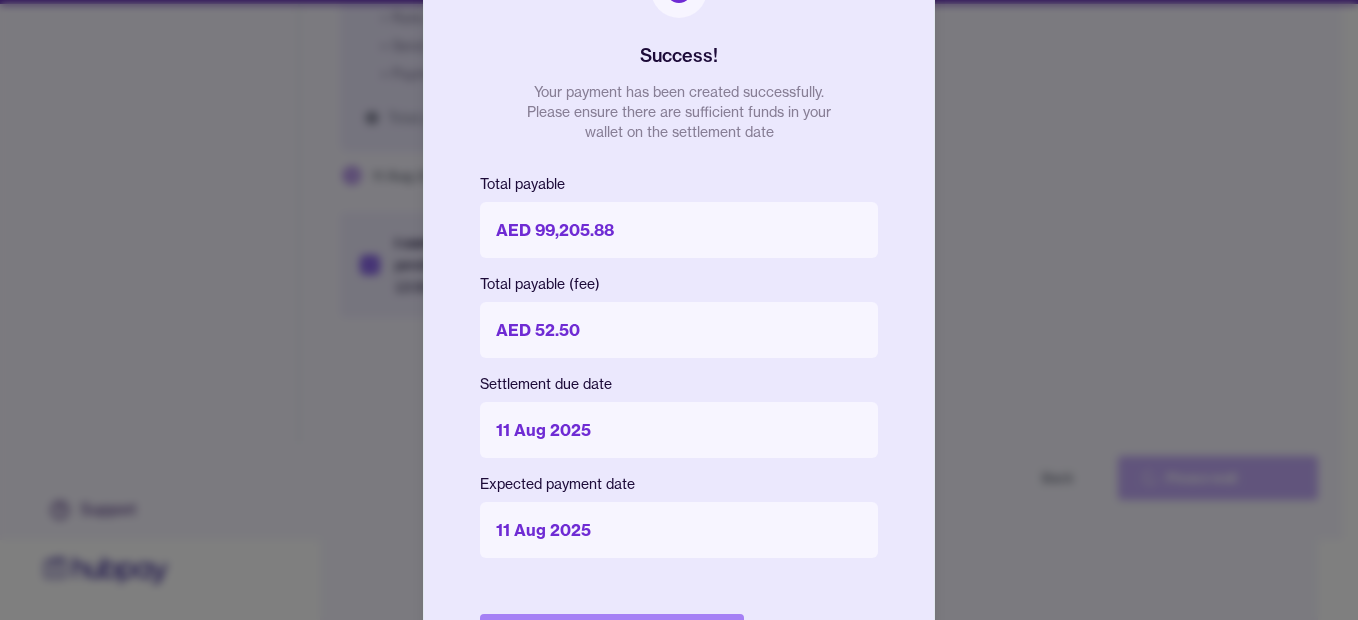 click on "Done" at bounding box center (612, 636) 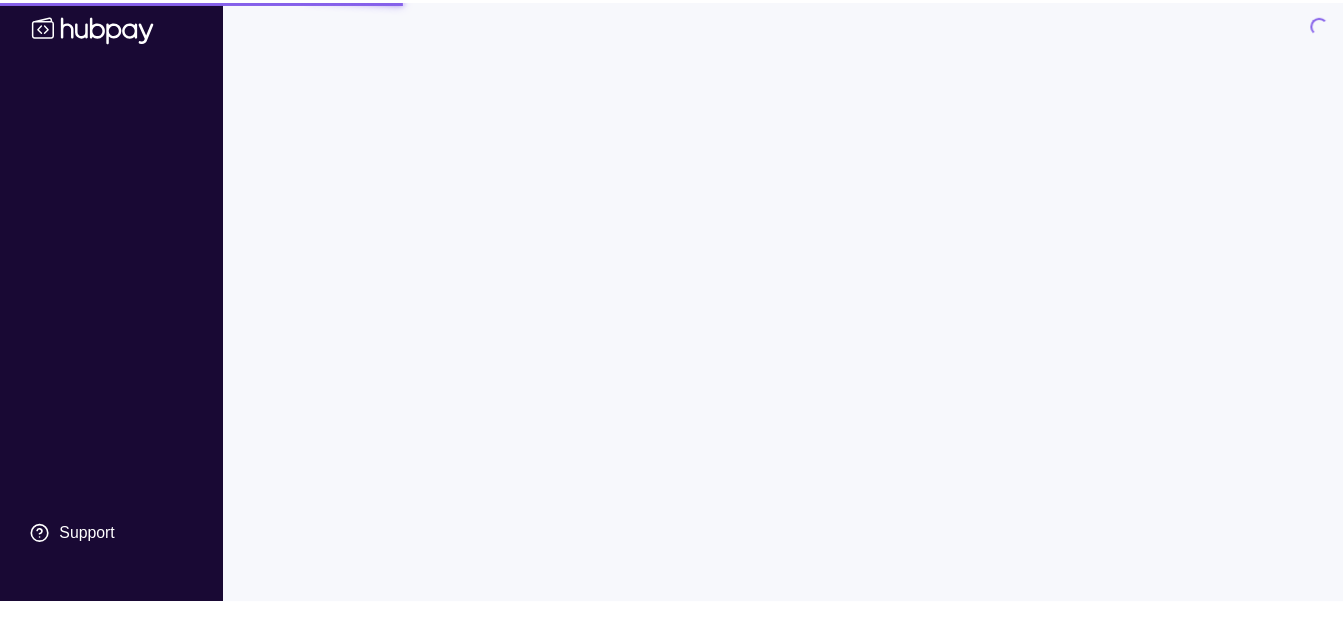 scroll, scrollTop: 0, scrollLeft: 0, axis: both 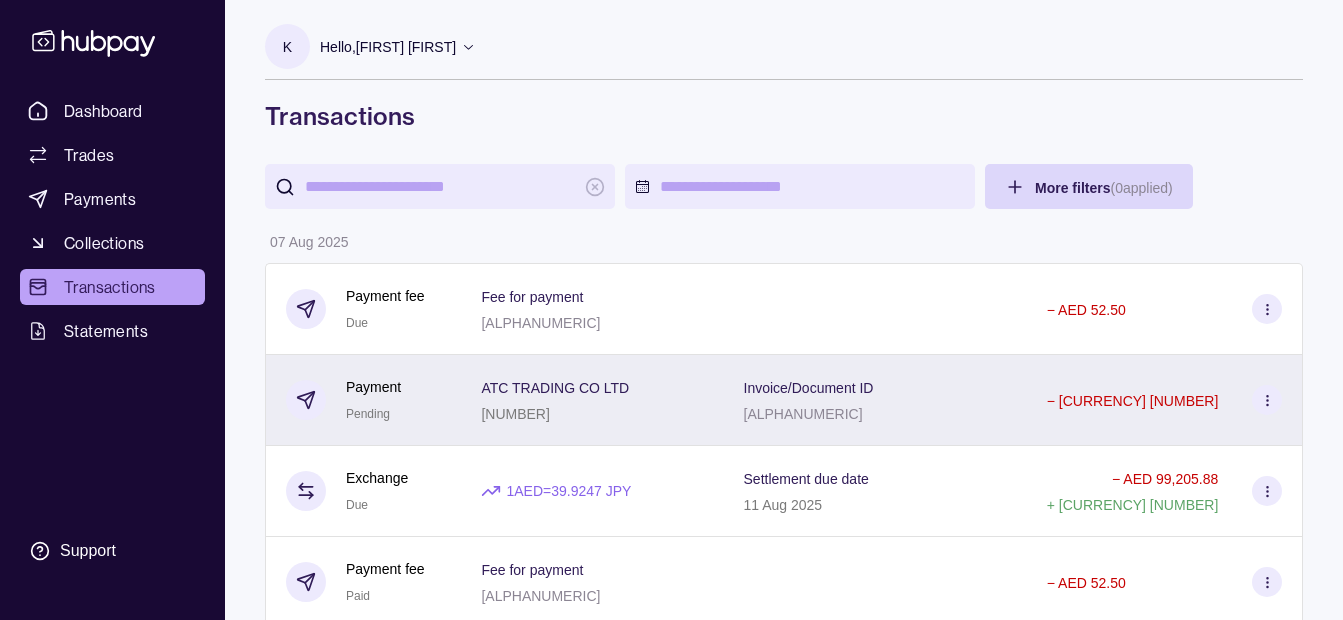 click on "[NAME] TRADING CO LTD" at bounding box center (555, 388) 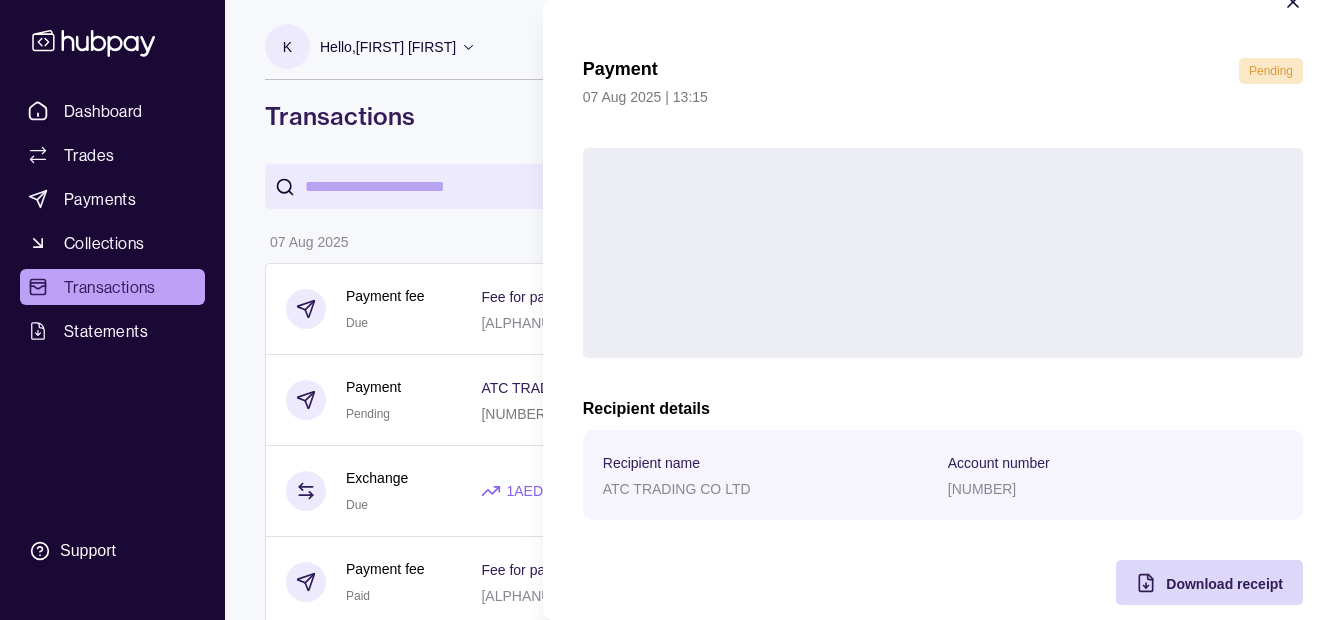 scroll, scrollTop: 73, scrollLeft: 0, axis: vertical 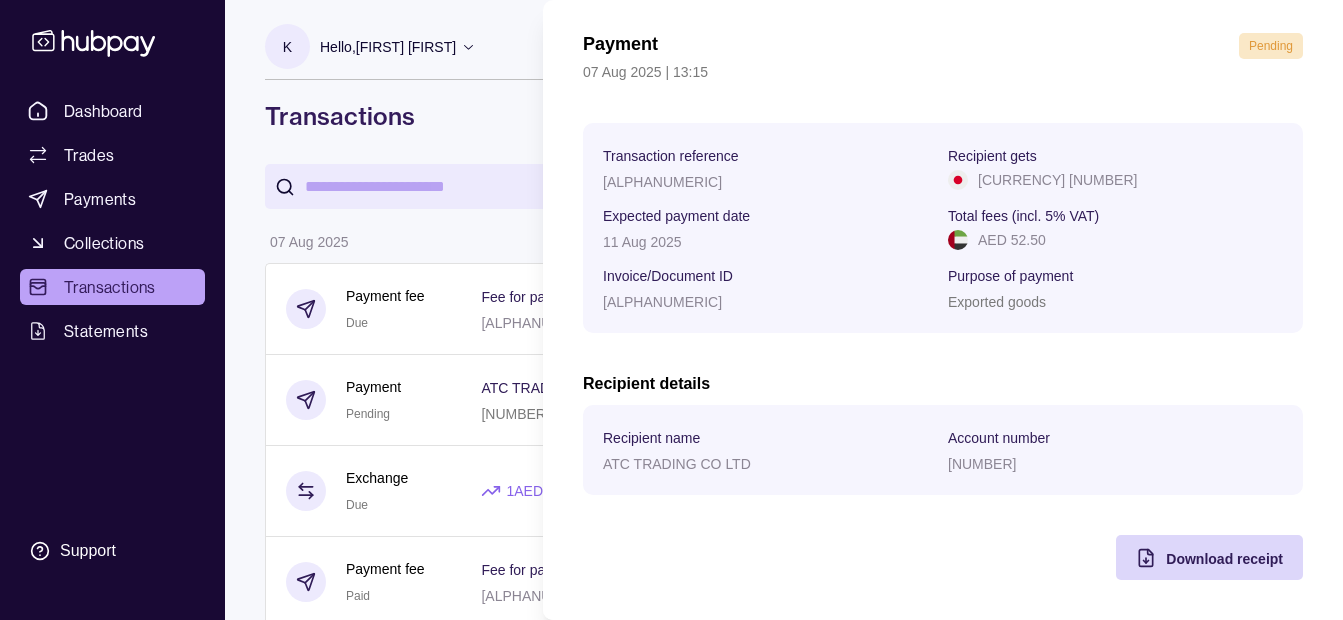 click on "Payment Pending 07 Aug 2025 | 13:15 Transaction reference AP-U9CS-LGJB Recipient gets JPY 3,960,765 Expected payment date 11 Aug 2025 Total fees (incl. 5% VAT) AED 52.50 Invoice/Document ID ATC 070825 Purpose of payment Exported goods Recipient details Recipient name ATC TRADING CO LTD Account number 4471045 Download receipt" at bounding box center [943, 306] 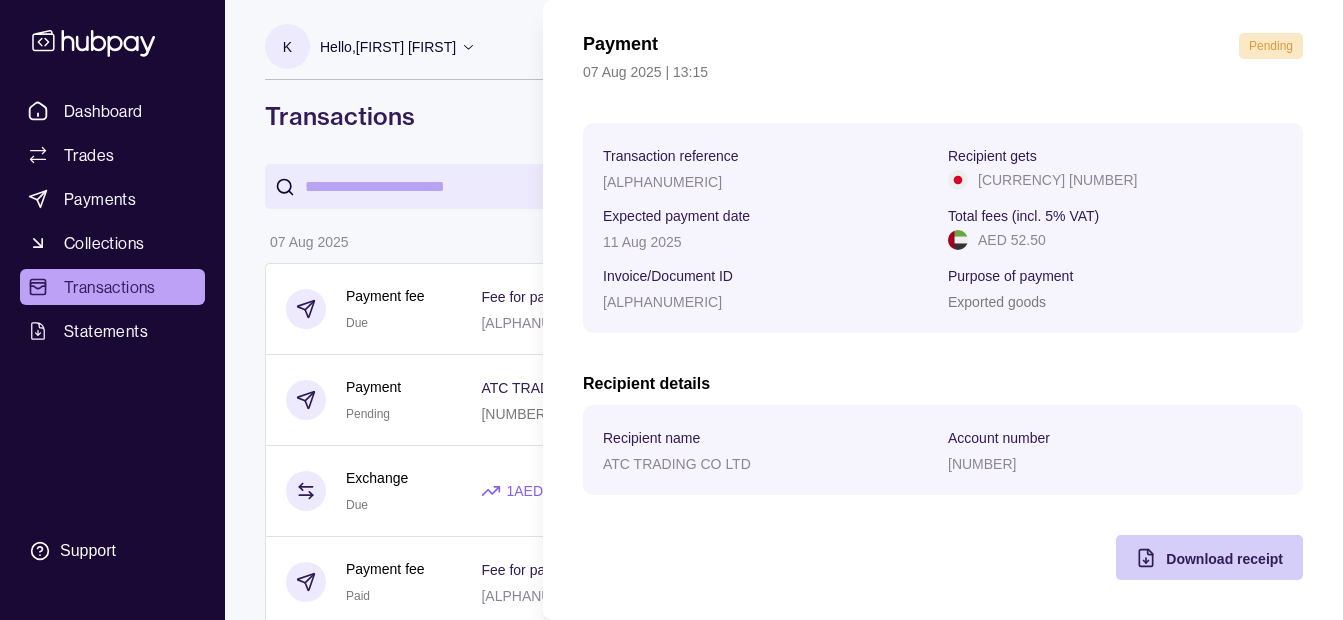 click on "Download receipt" at bounding box center [1224, 558] 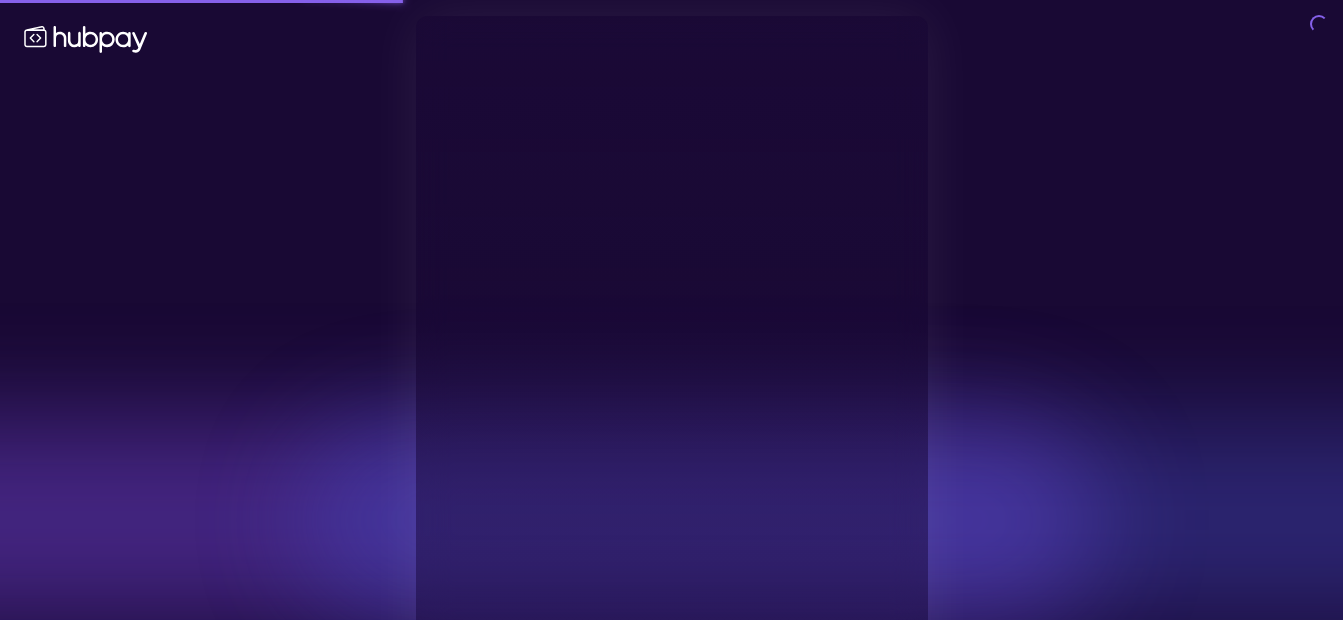 type on "**********" 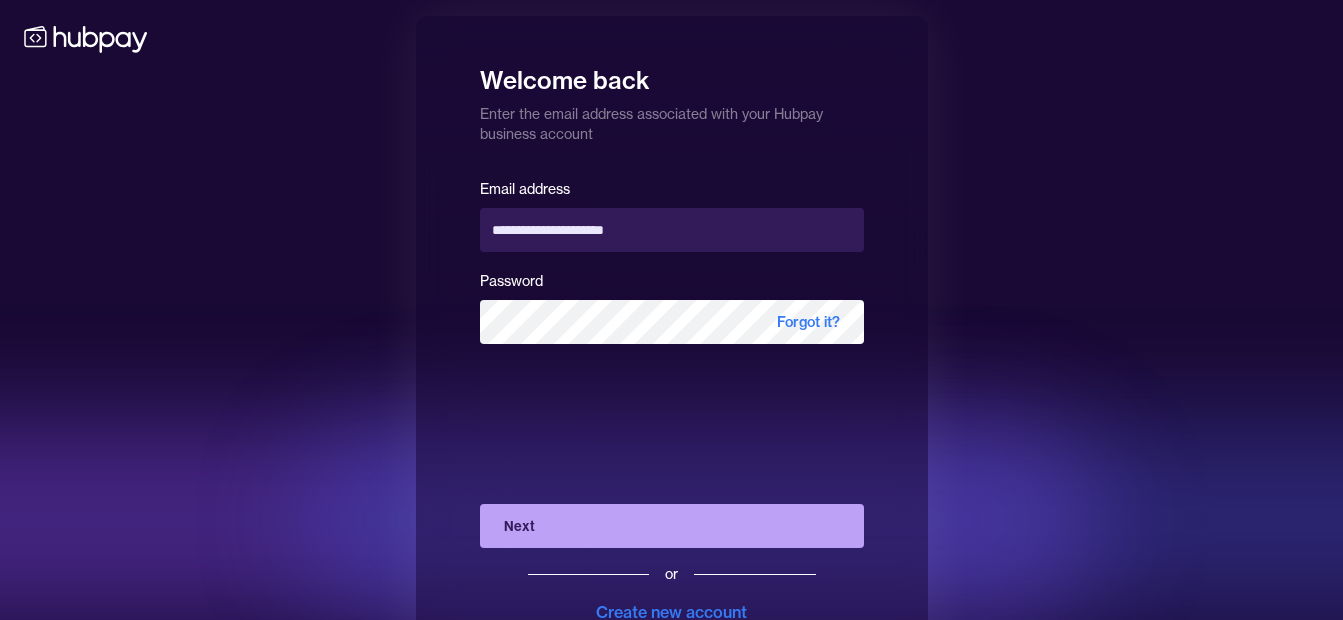 click on "Next" at bounding box center [672, 526] 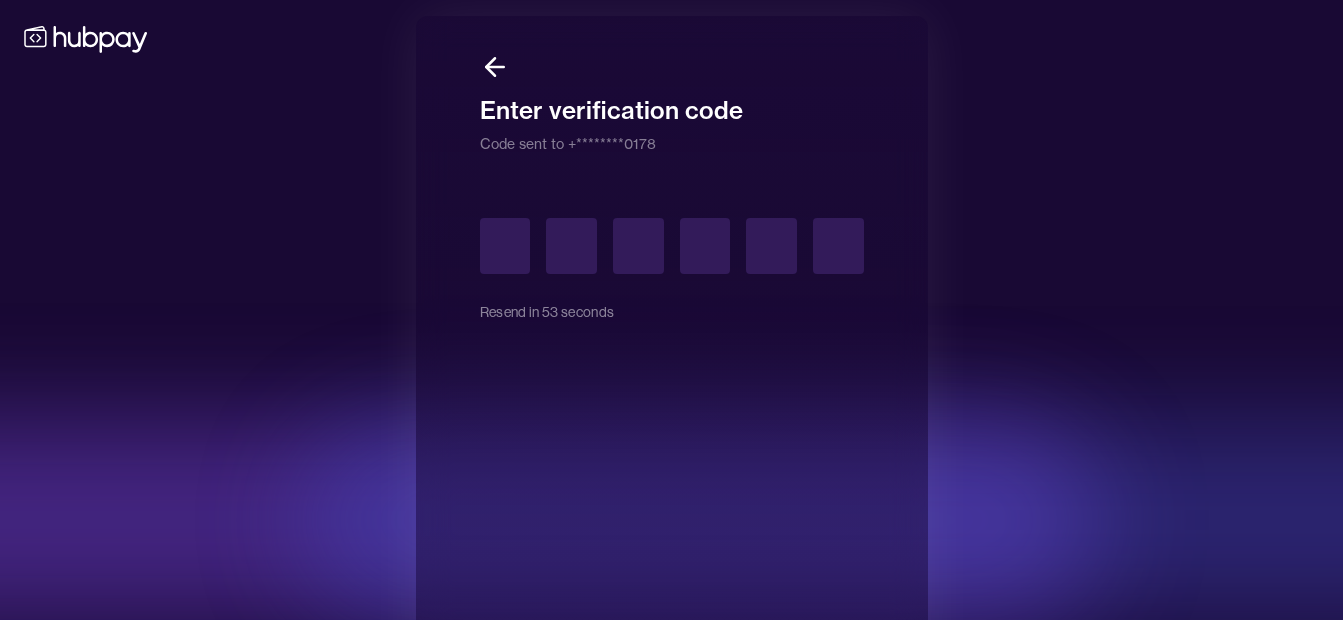type on "*" 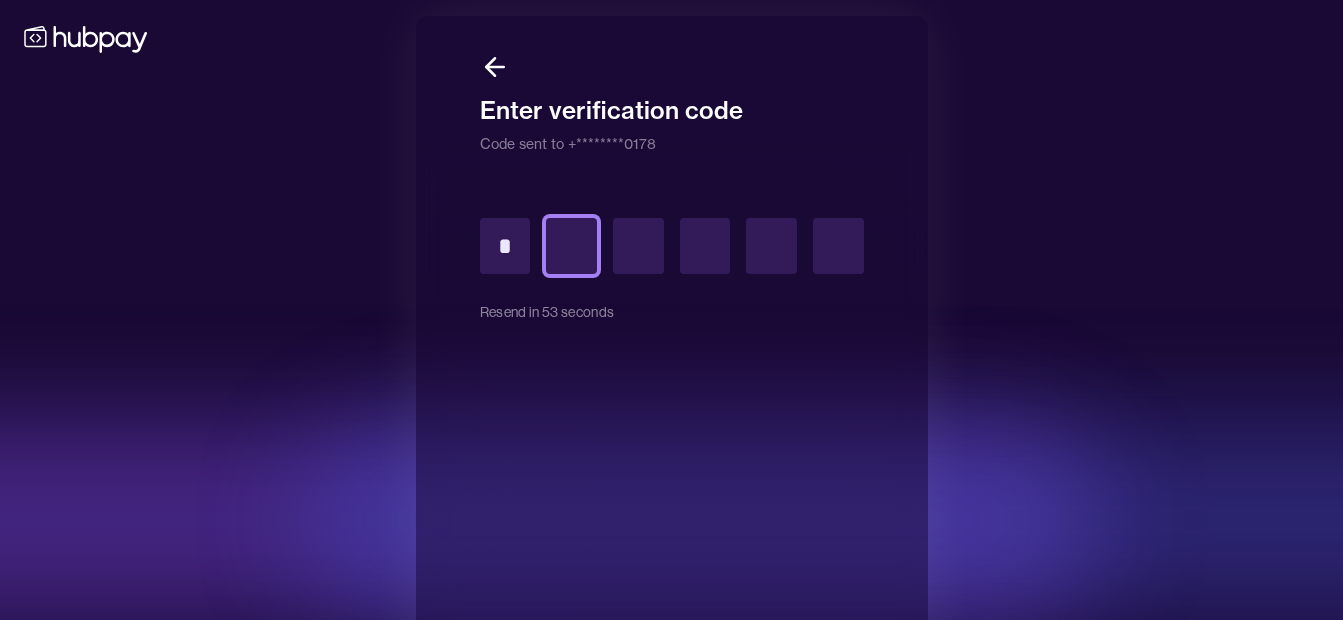 type on "*" 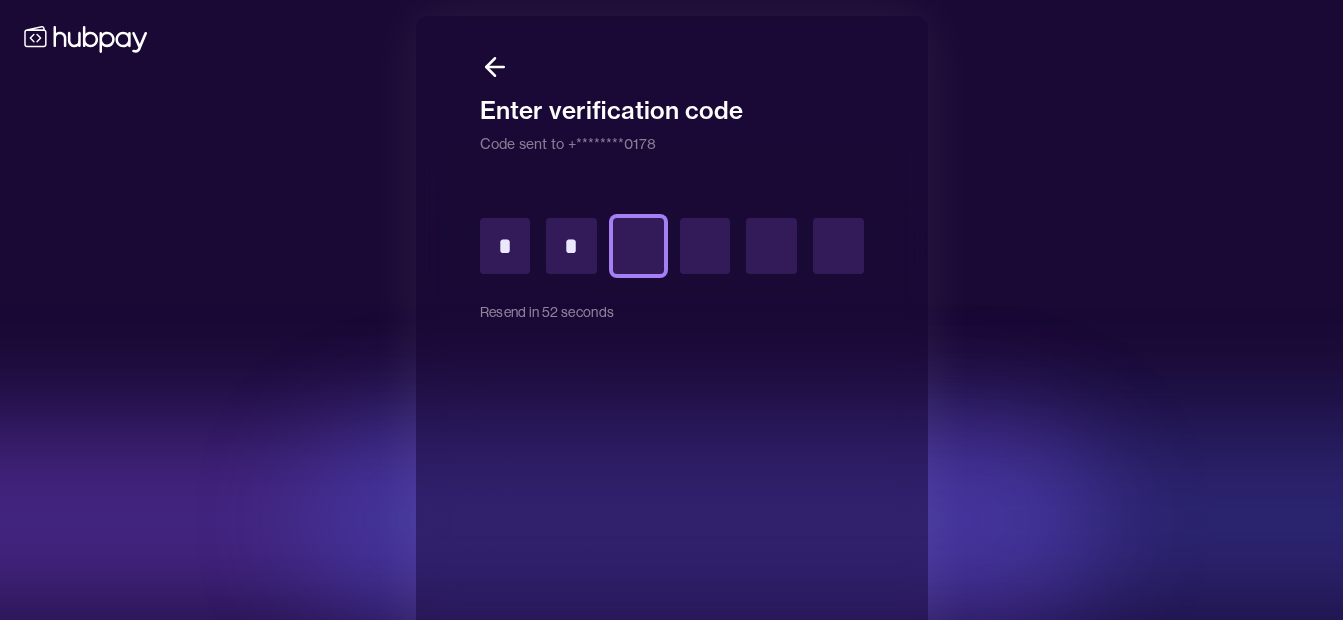 type on "*" 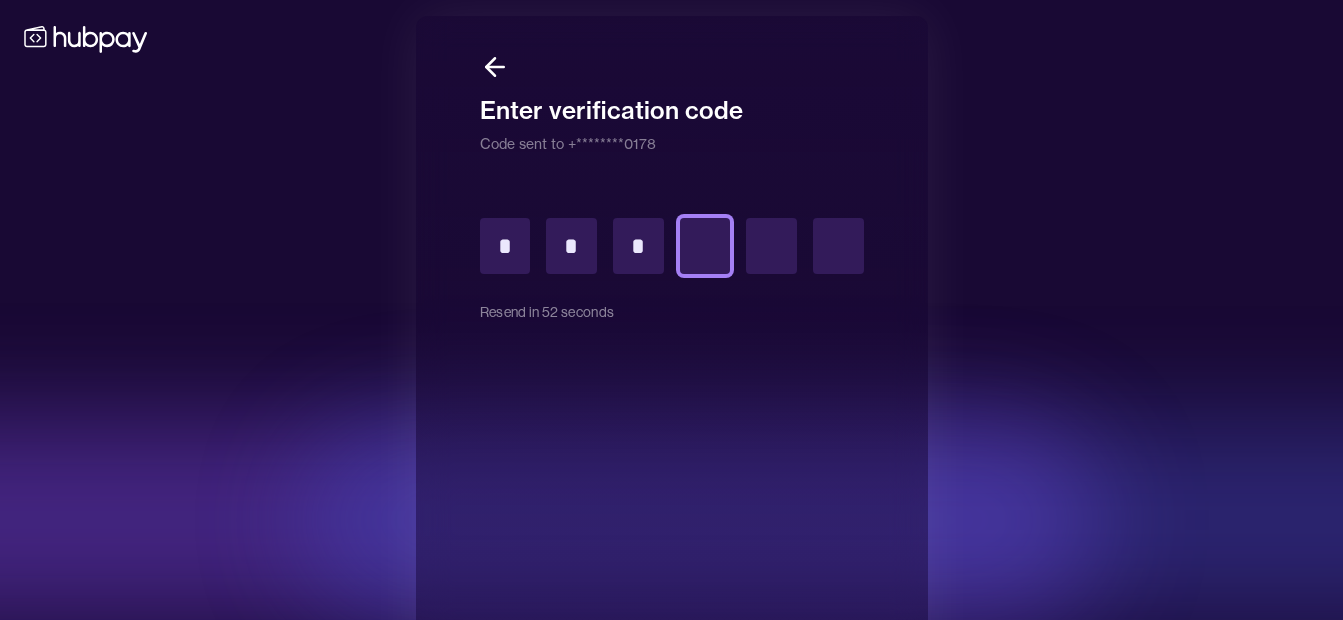 type on "*" 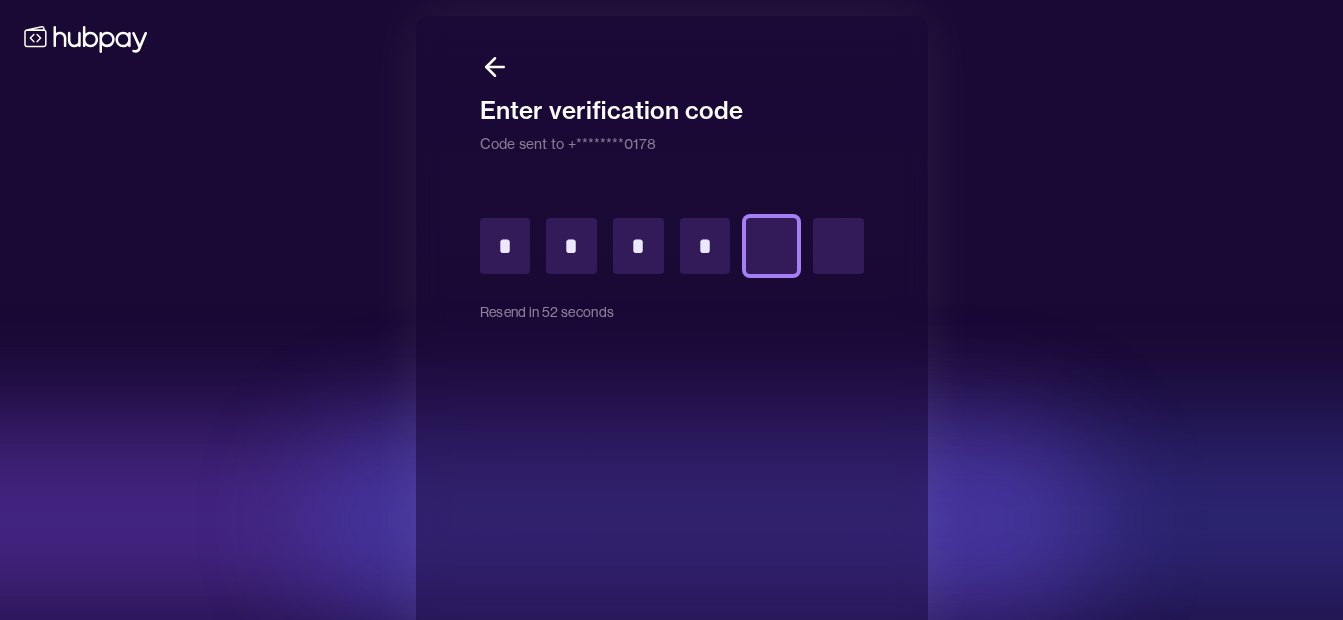 type on "*" 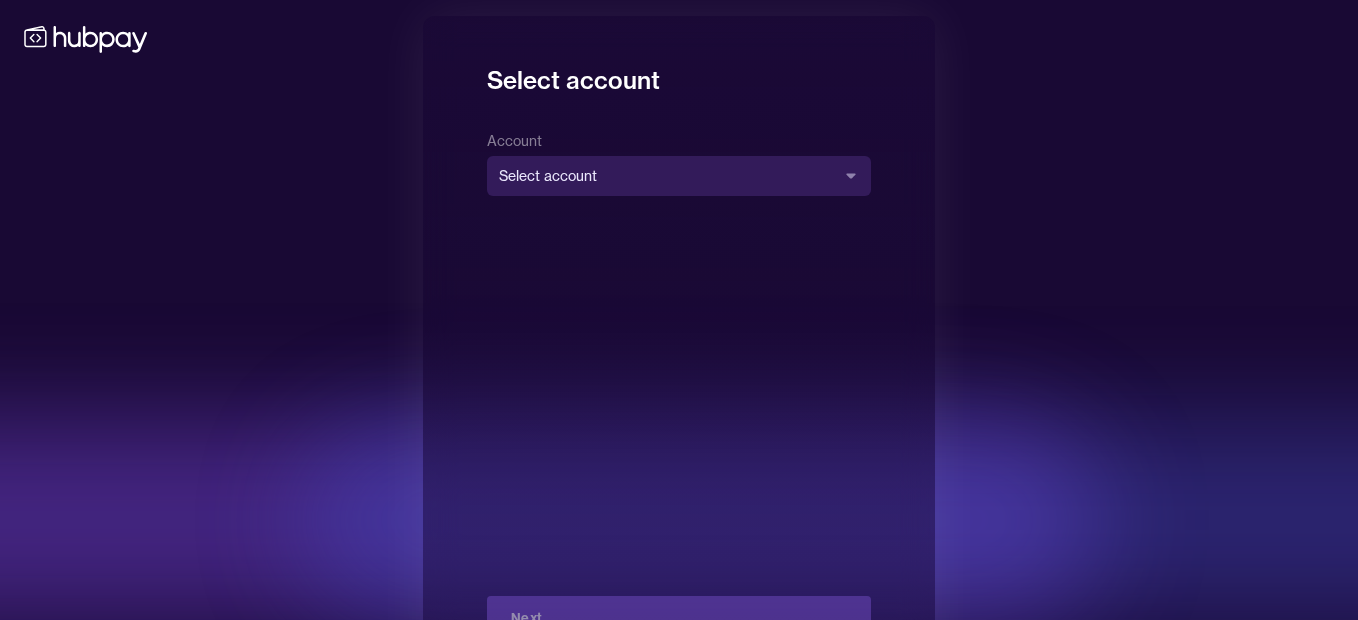 click on "**********" at bounding box center (679, 346) 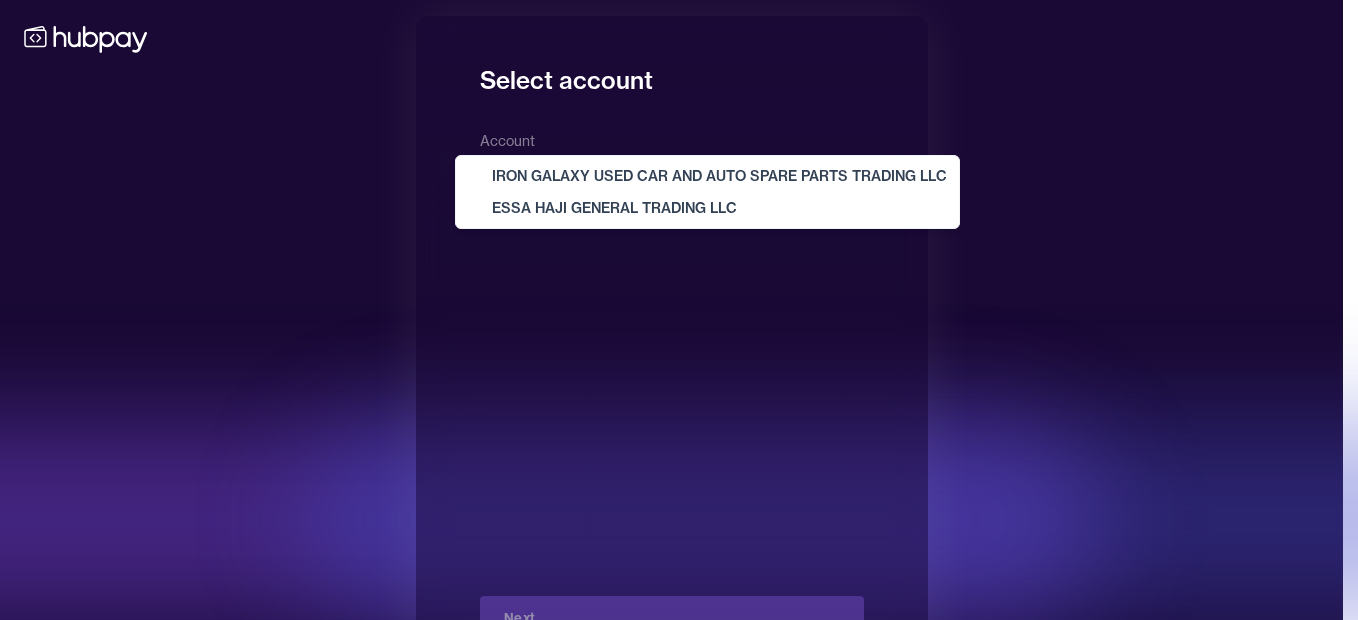 select on "**********" 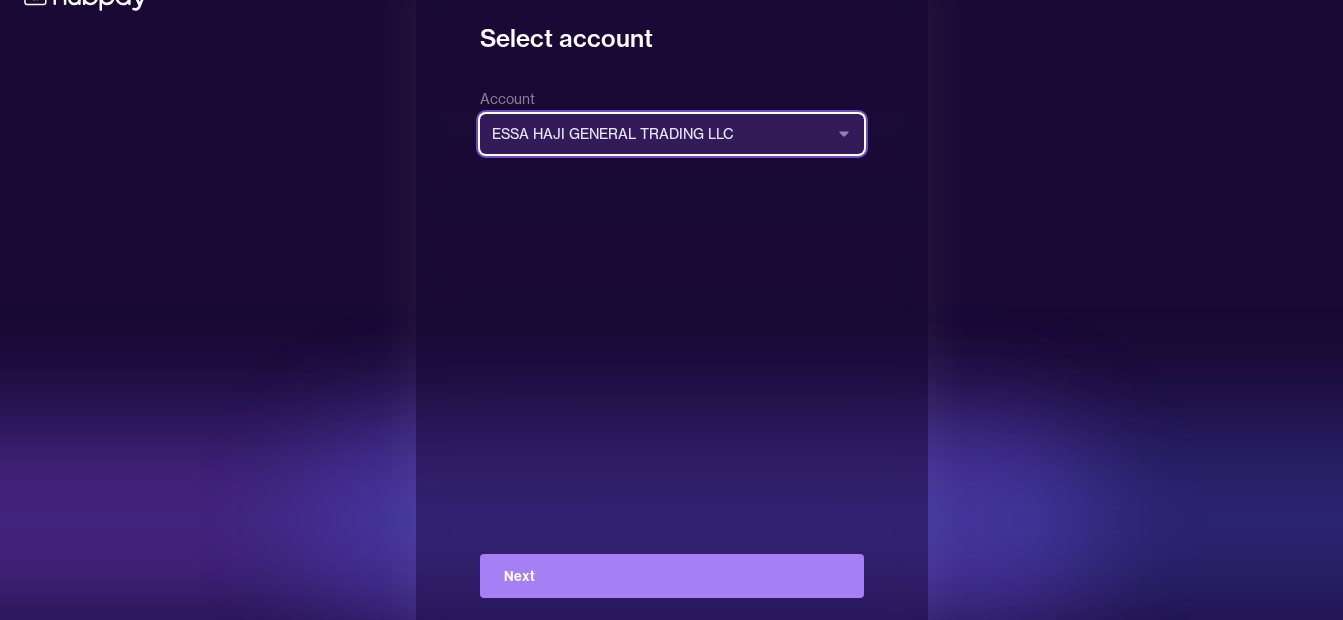 scroll, scrollTop: 72, scrollLeft: 0, axis: vertical 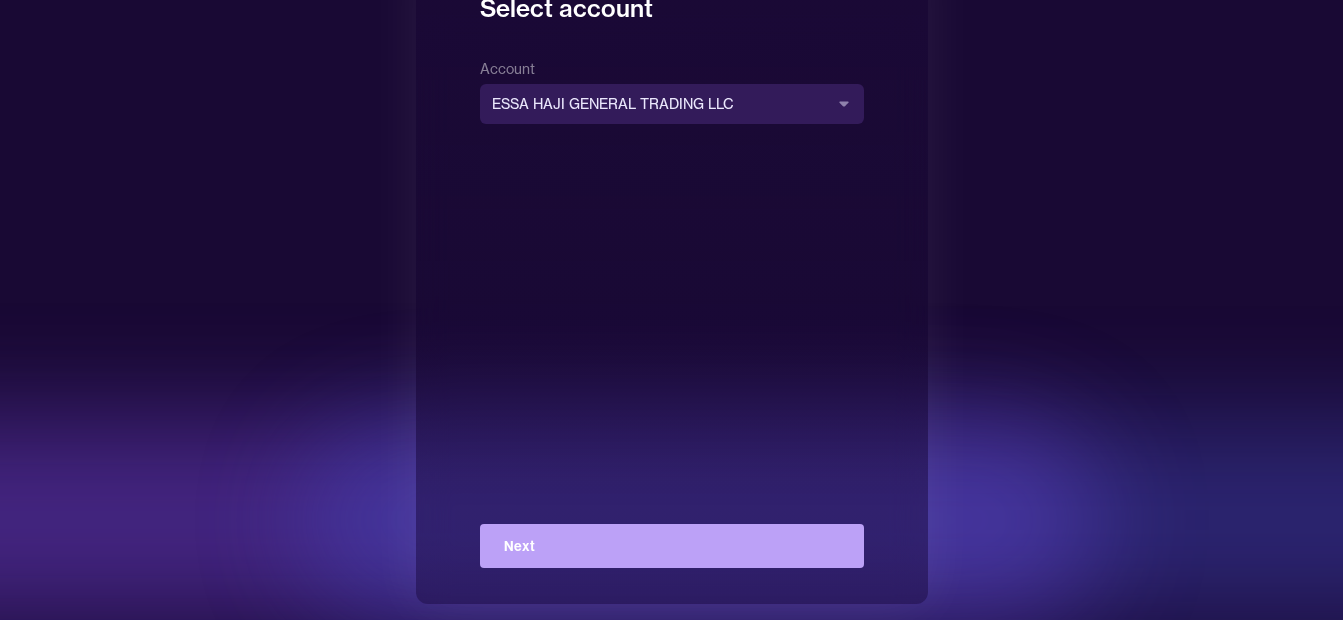 click on "Next" at bounding box center [672, 546] 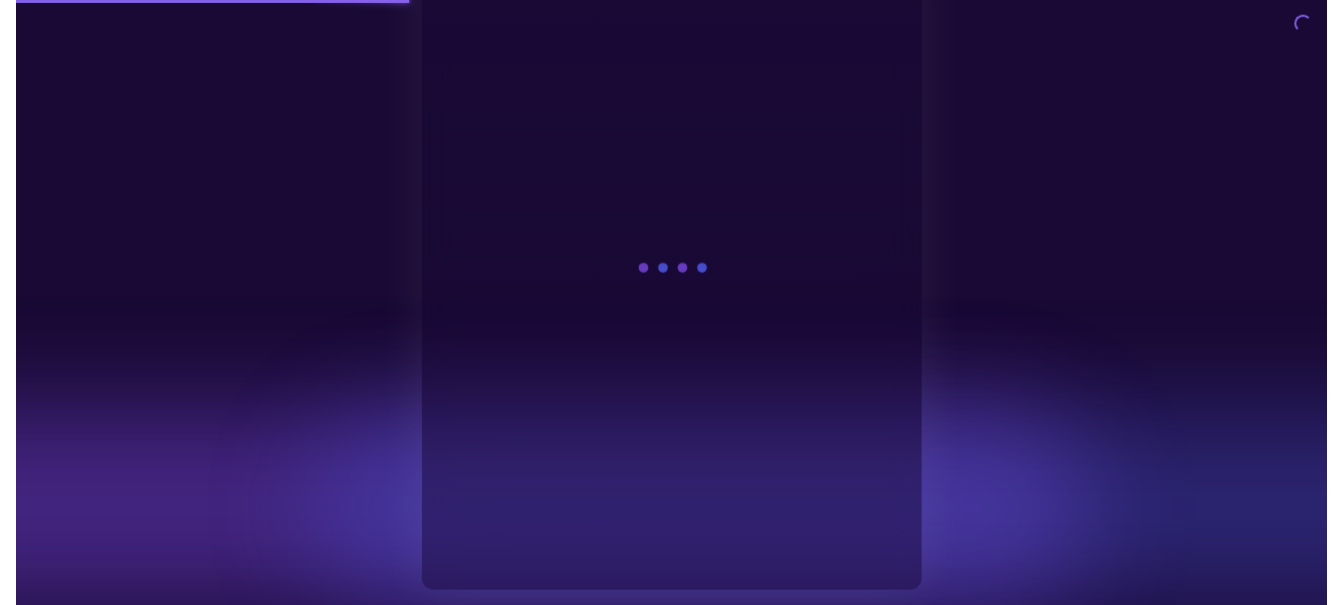 scroll, scrollTop: 0, scrollLeft: 0, axis: both 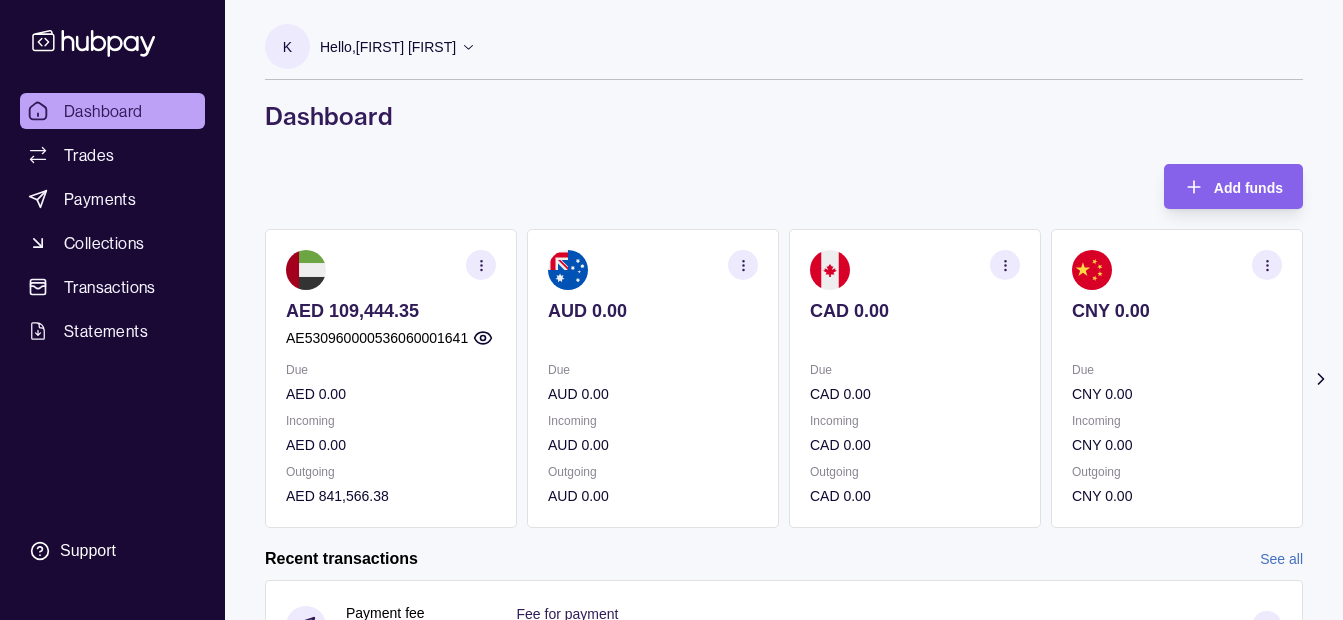 click on "K Hello,  Khalid Khan Rahmat Gul" at bounding box center [370, 51] 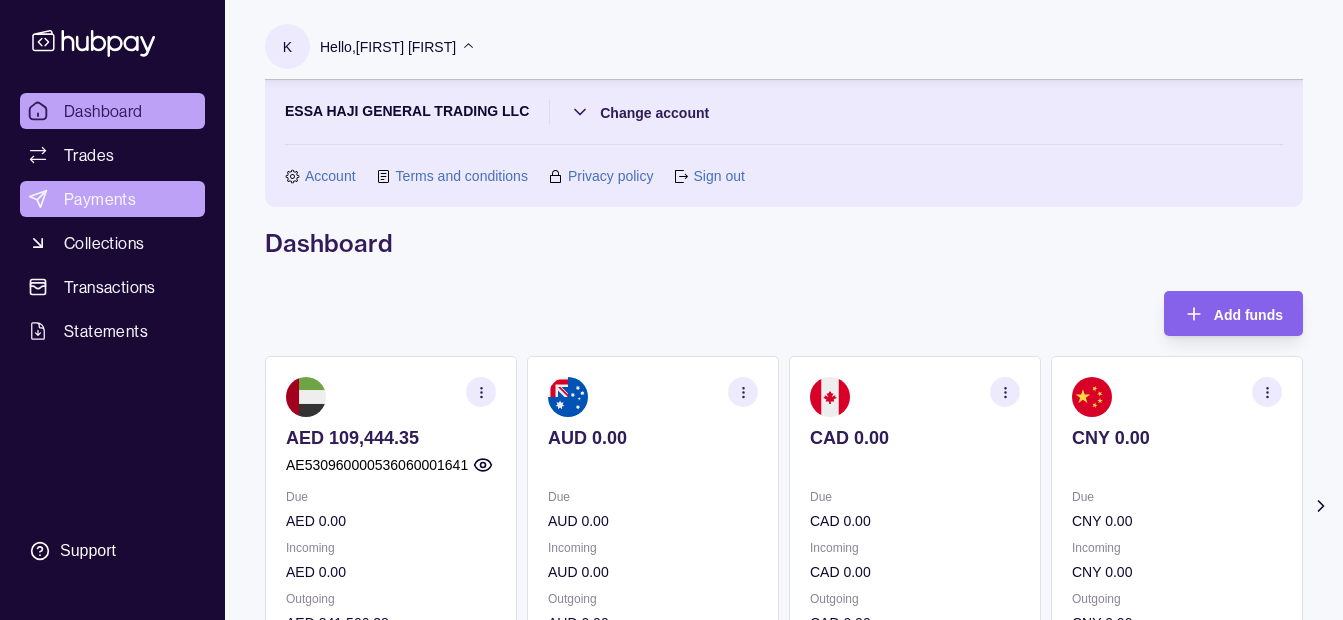 click on "Payments" at bounding box center (112, 199) 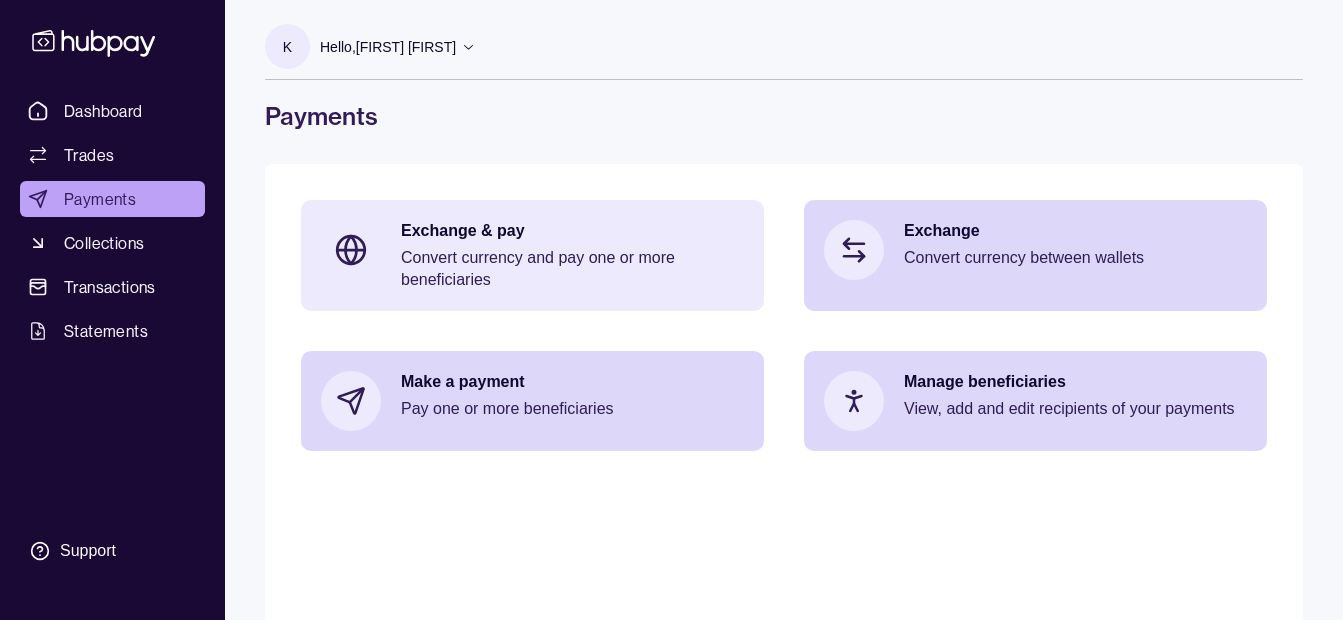 click on "Exchange & pay" at bounding box center [572, 231] 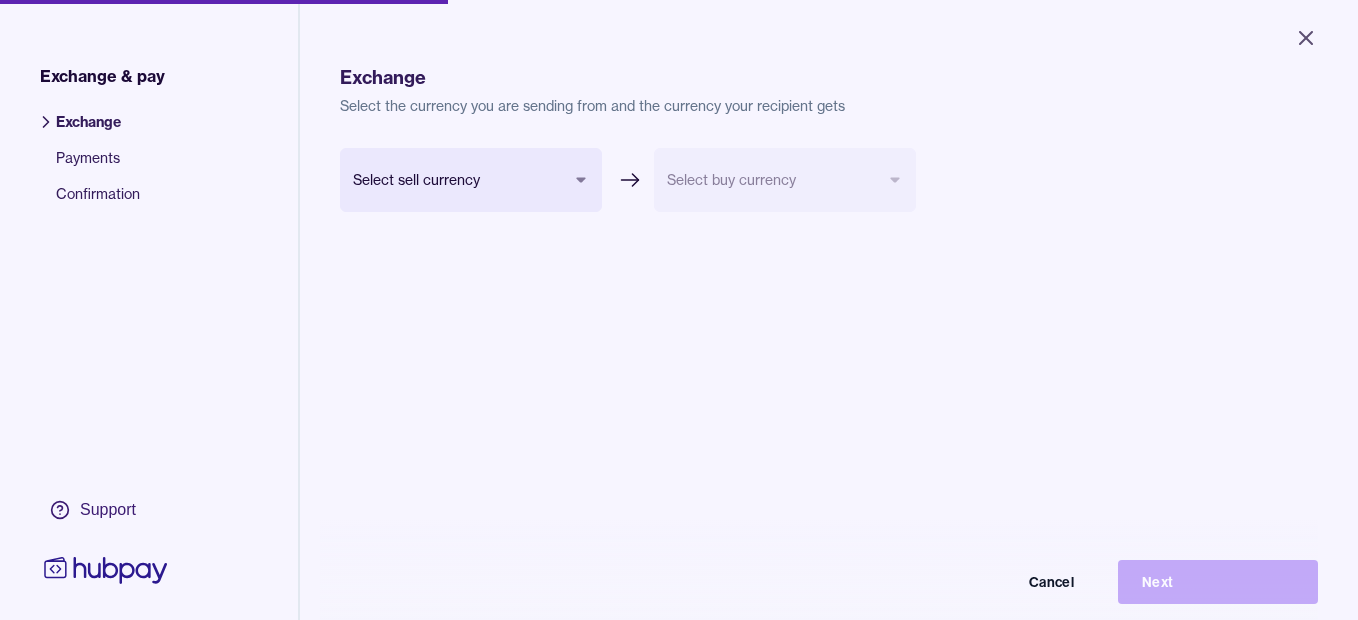 click on "Close Exchange & pay Exchange Payments Confirmation Support Exchange Select the currency you are sending from and the currency your recipient gets Select sell currency *** *** *** *** *** *** *** Select buy currency Cancel Next Exchange & pay | Hubpay" at bounding box center (679, 310) 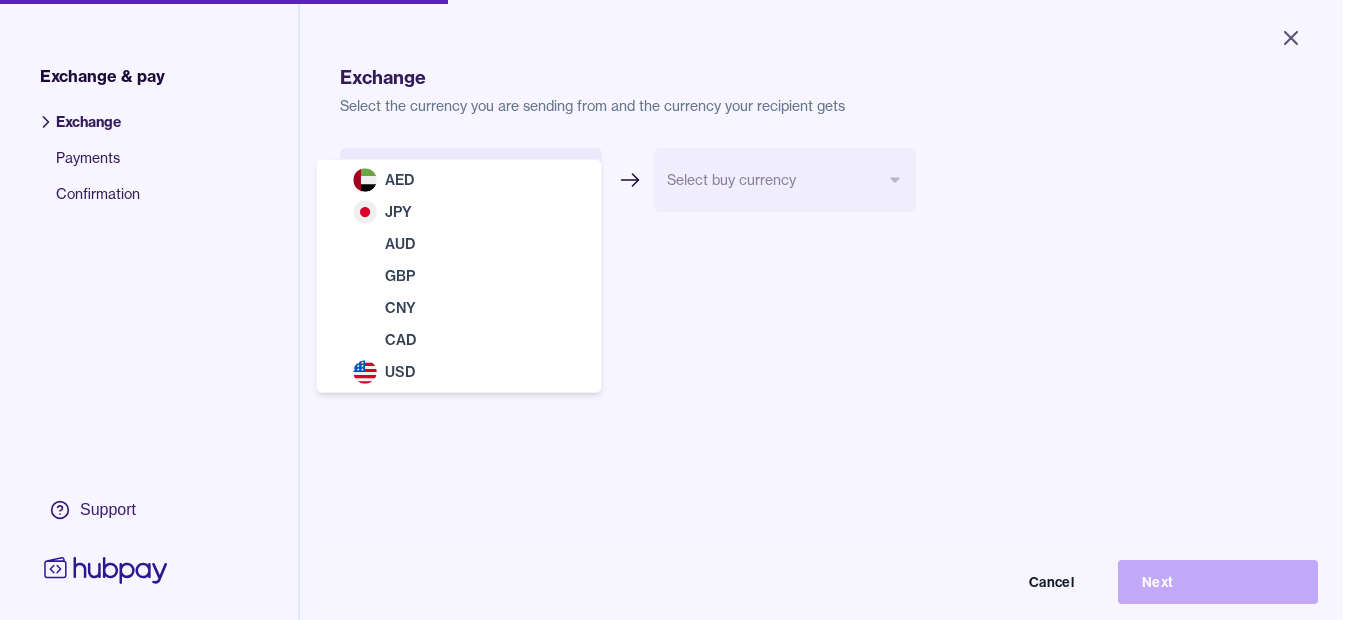 select on "***" 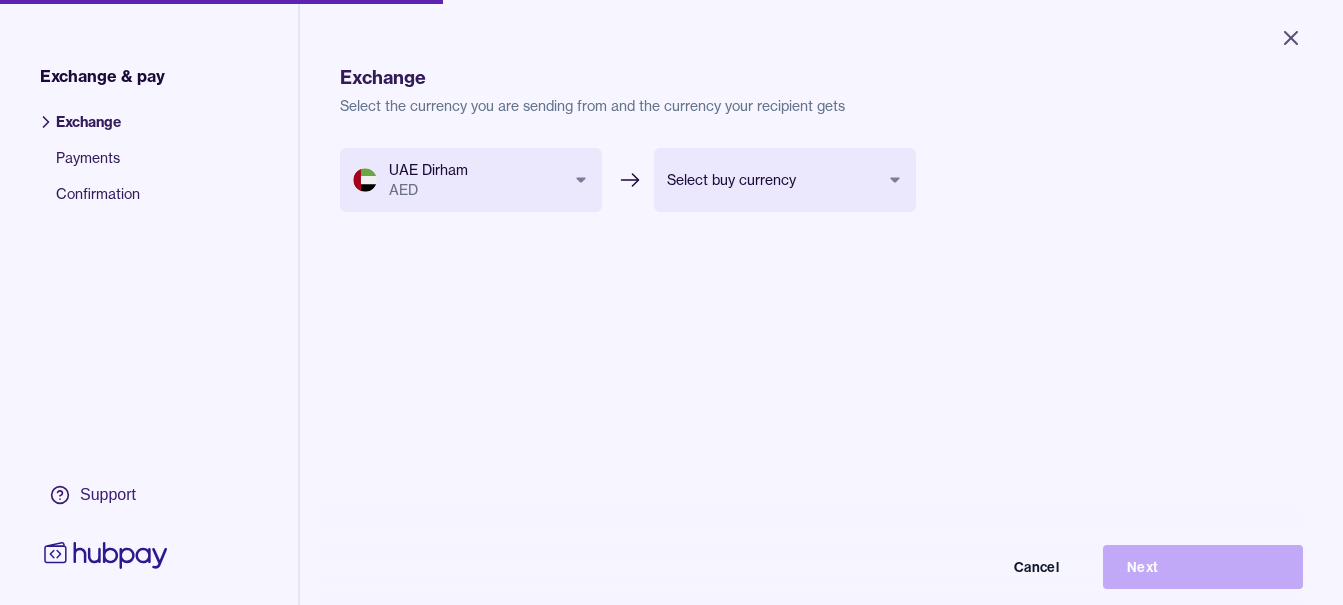 click on "Close Exchange & pay Exchange Payments Confirmation Support Exchange Select the currency you are sending from and the currency your recipient gets UAE Dirham AED *** *** *** *** *** *** *** Select buy currency *** *** *** *** *** *** Cancel Next Exchange & pay | Hubpay" at bounding box center [671, 302] 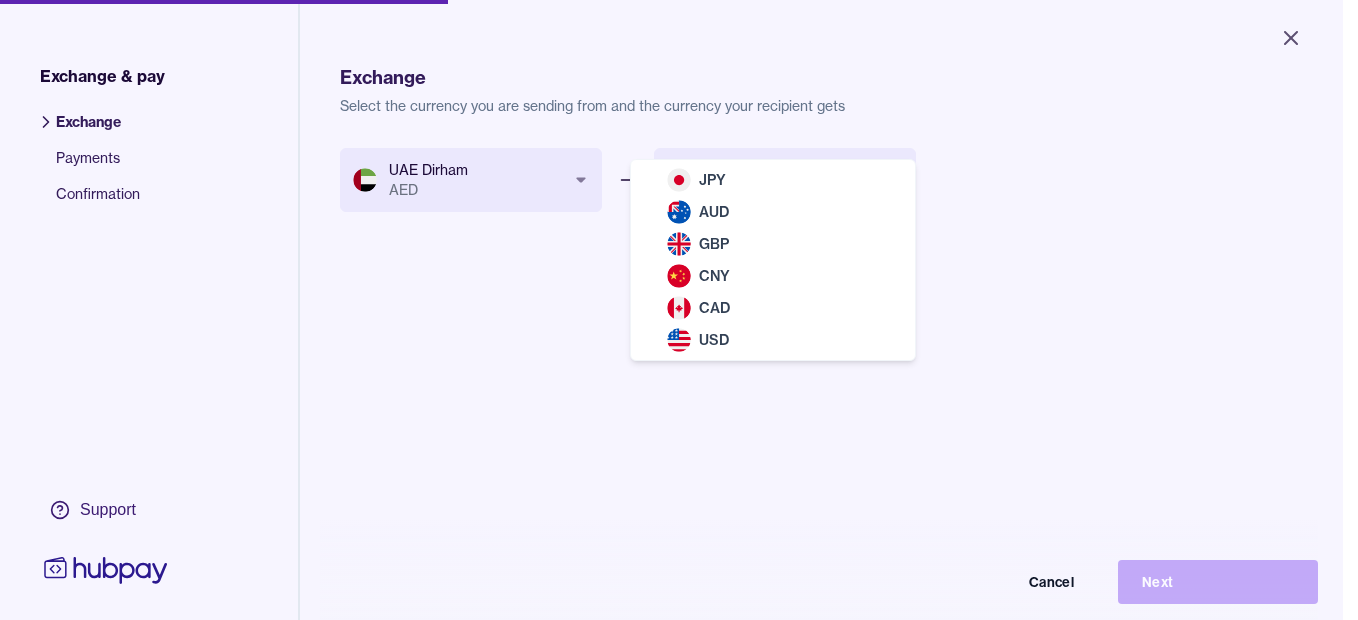 select on "***" 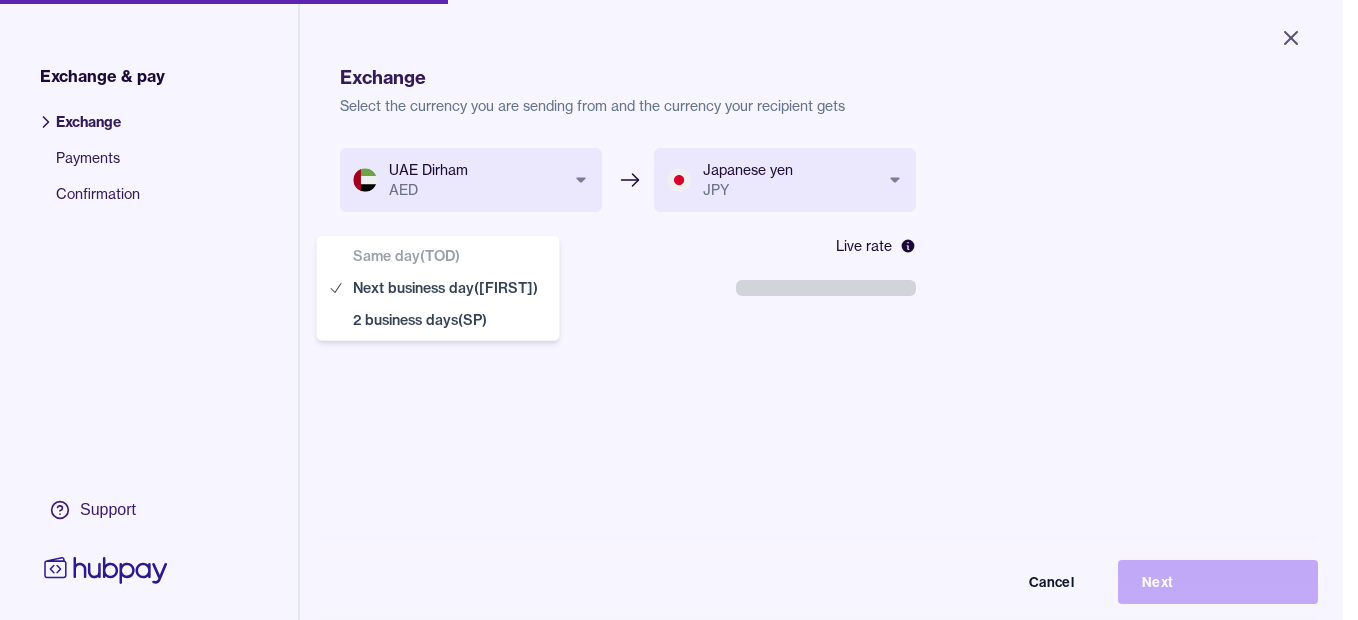 click on "**********" at bounding box center [671, 310] 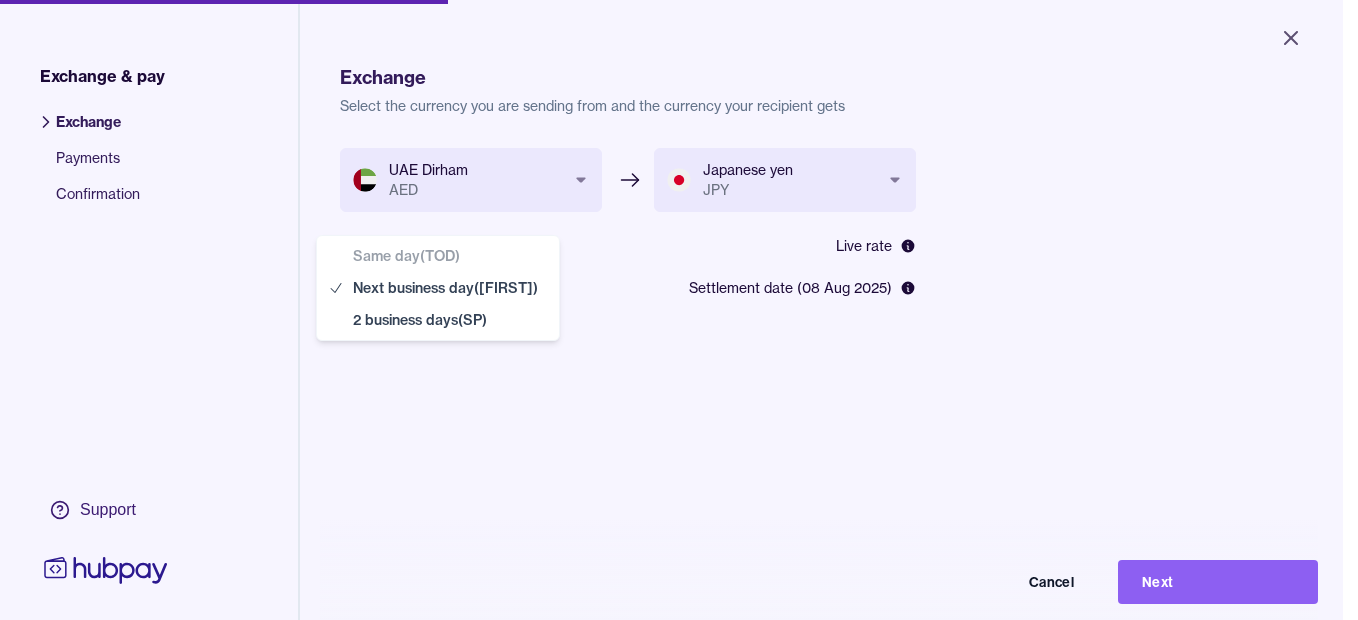 select on "**" 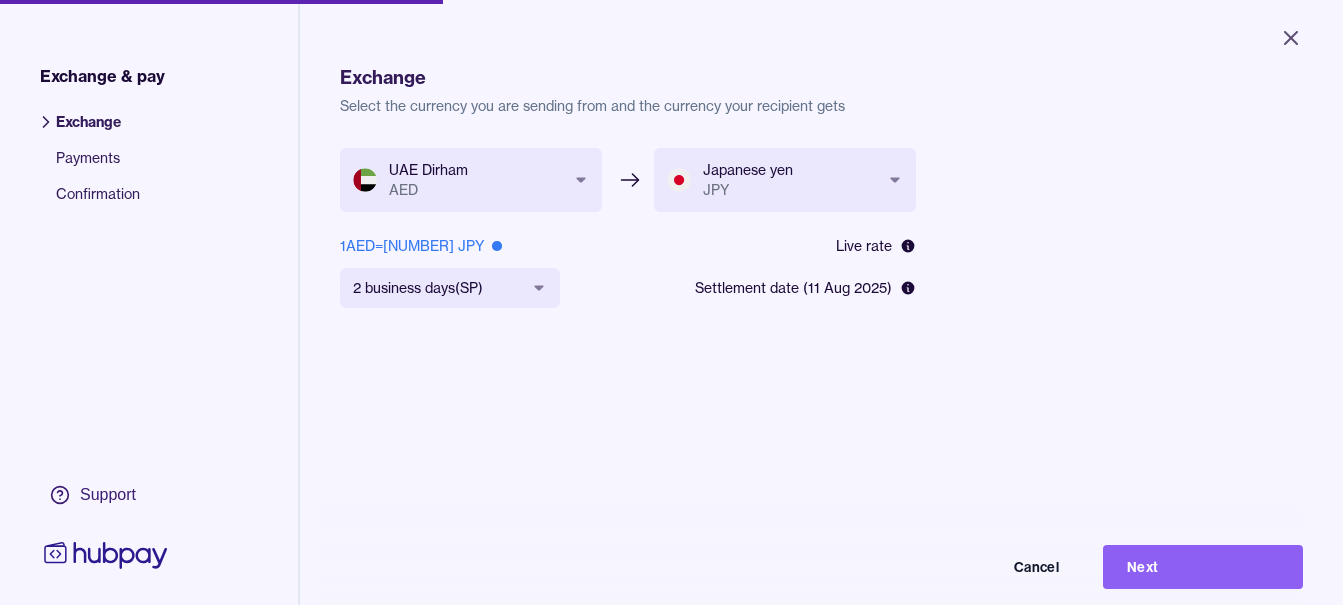 click on "Next" at bounding box center (1203, 567) 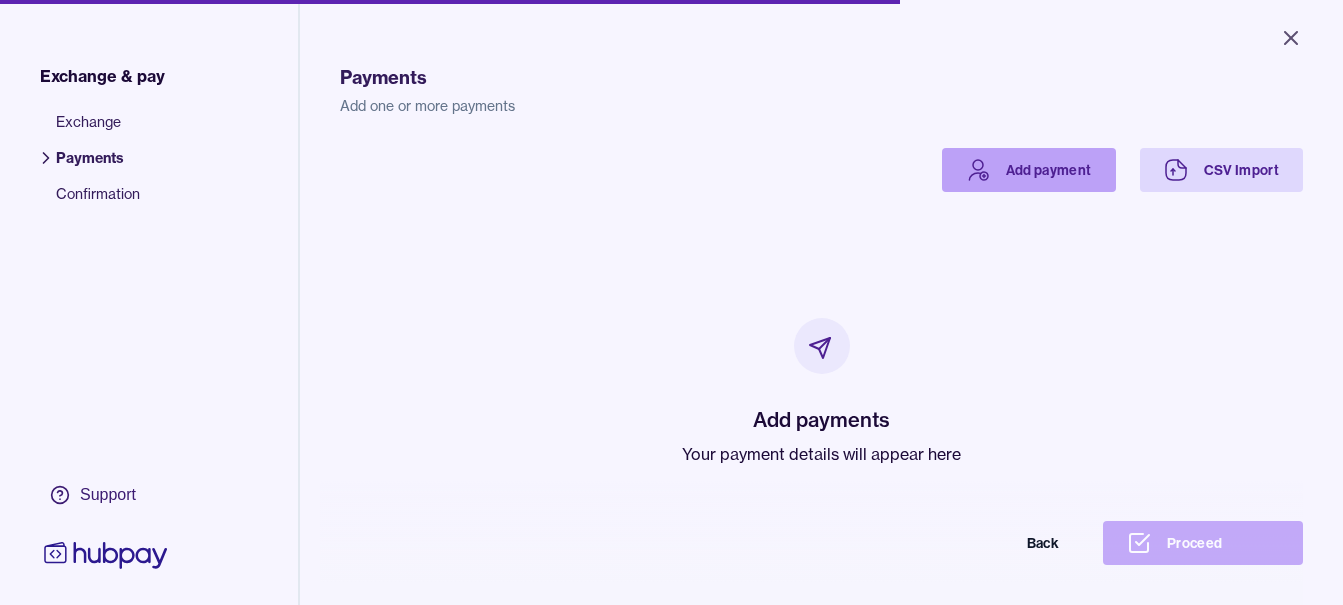 click on "Add payment" at bounding box center [1029, 170] 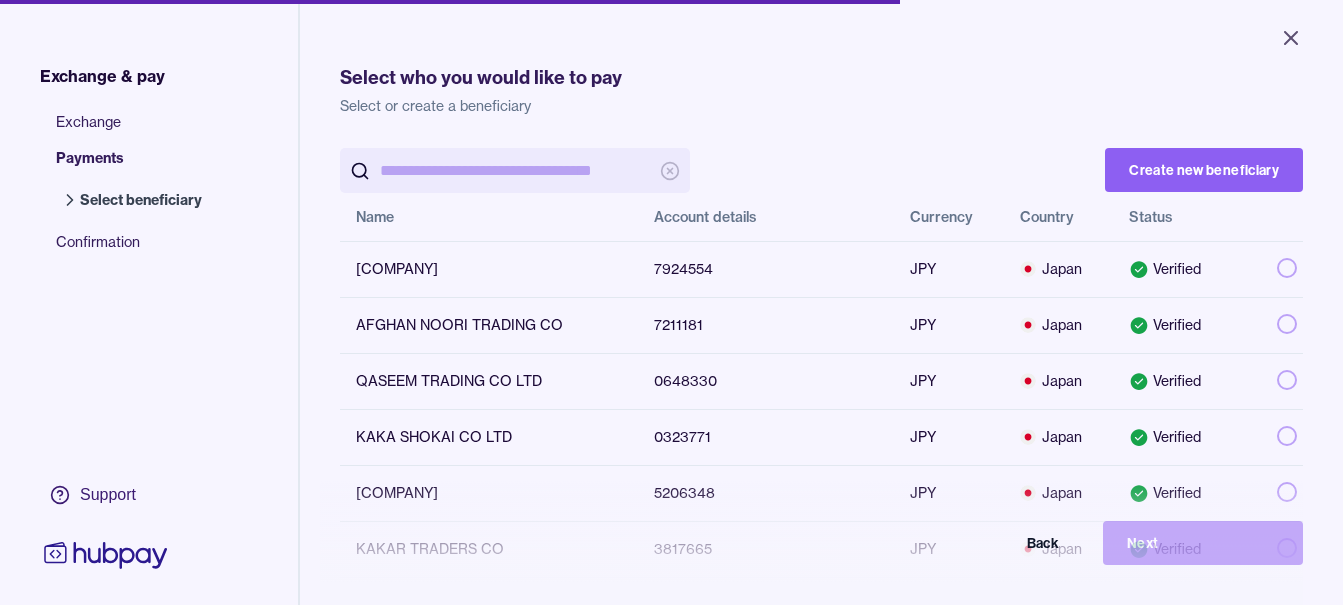 scroll, scrollTop: 0, scrollLeft: 0, axis: both 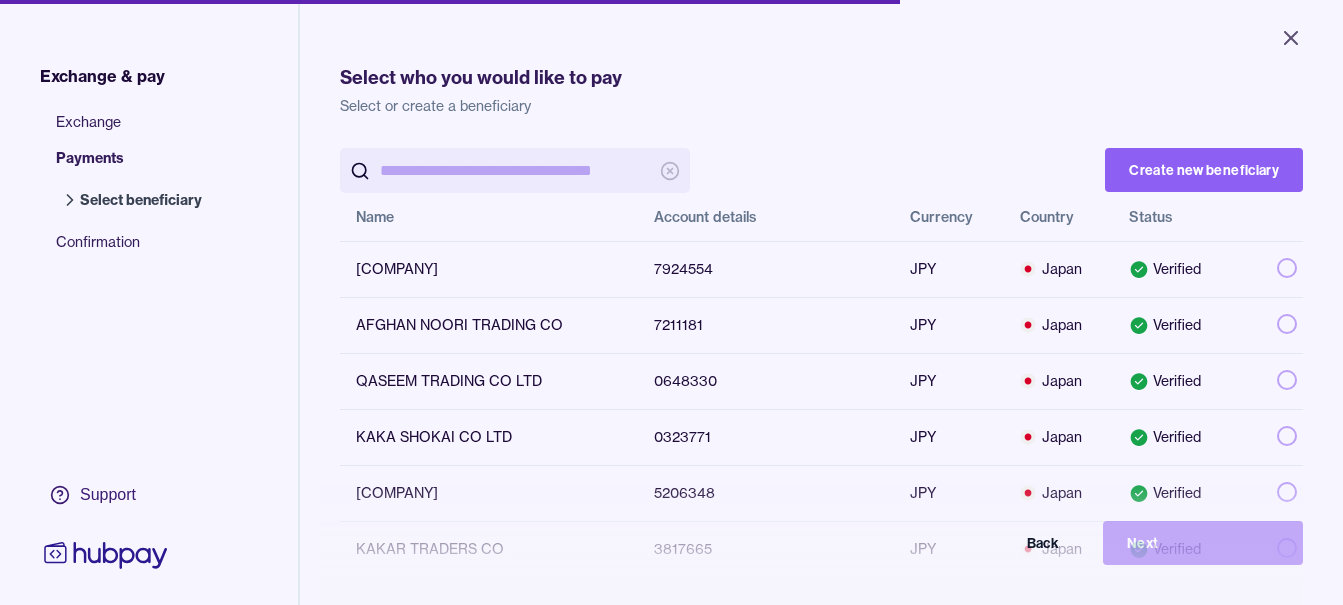 click at bounding box center (515, 170) 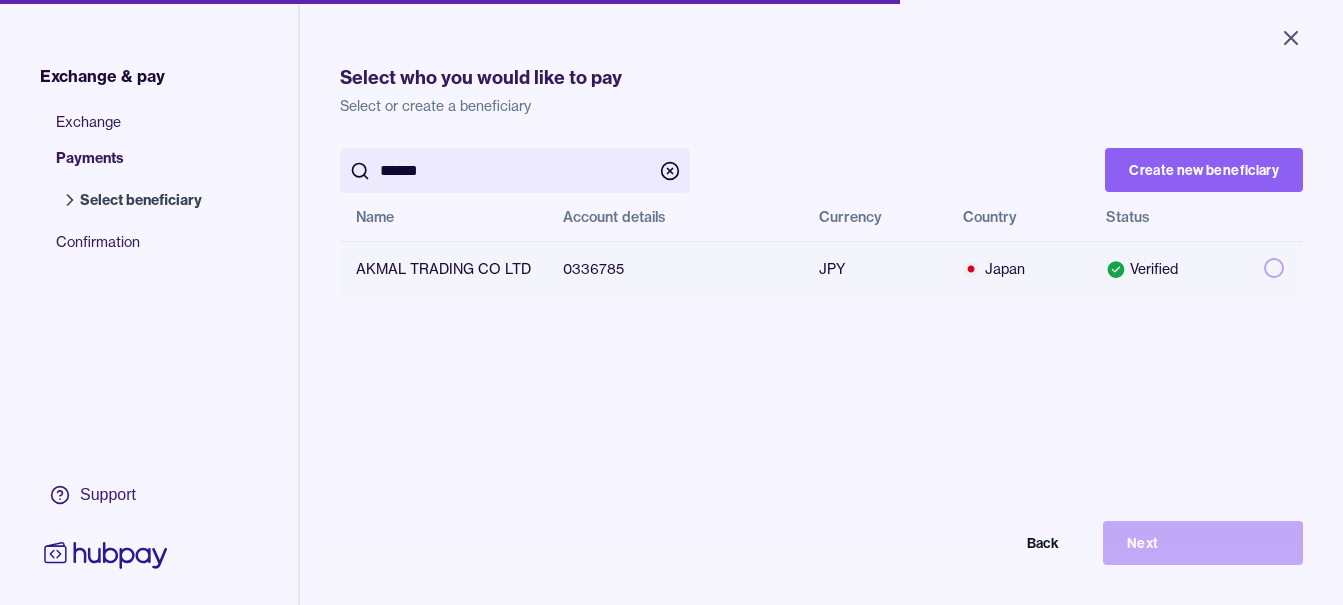 type on "*****" 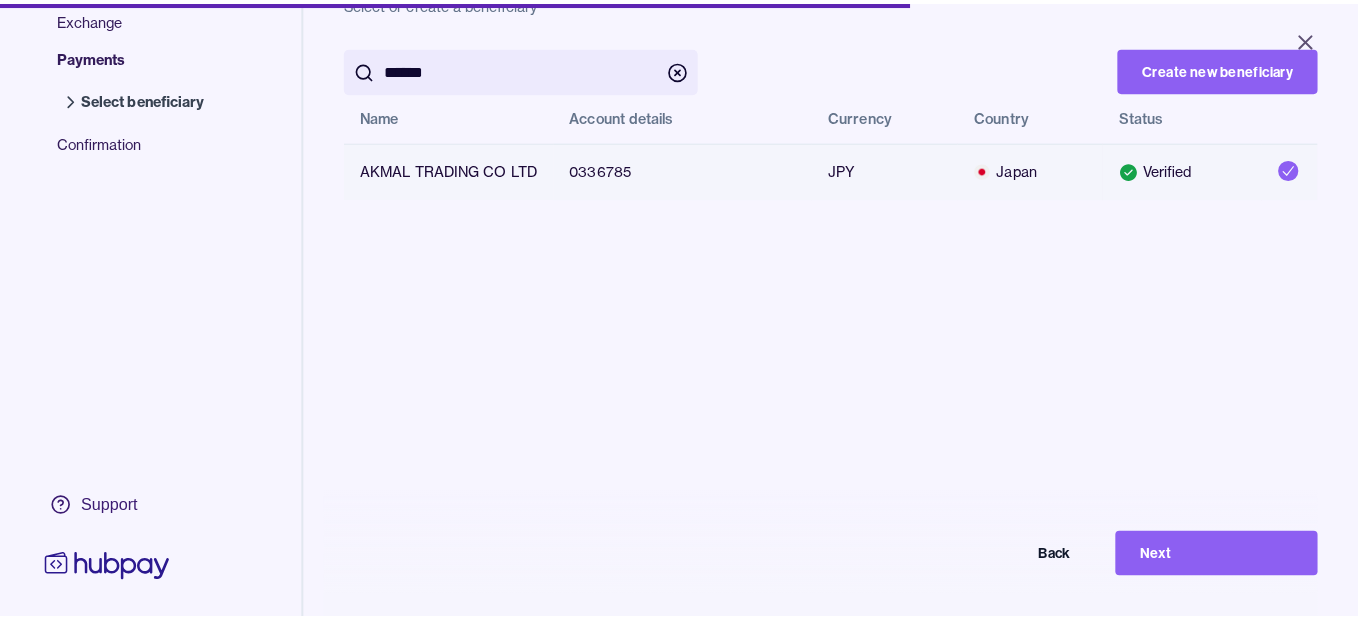 scroll, scrollTop: 268, scrollLeft: 0, axis: vertical 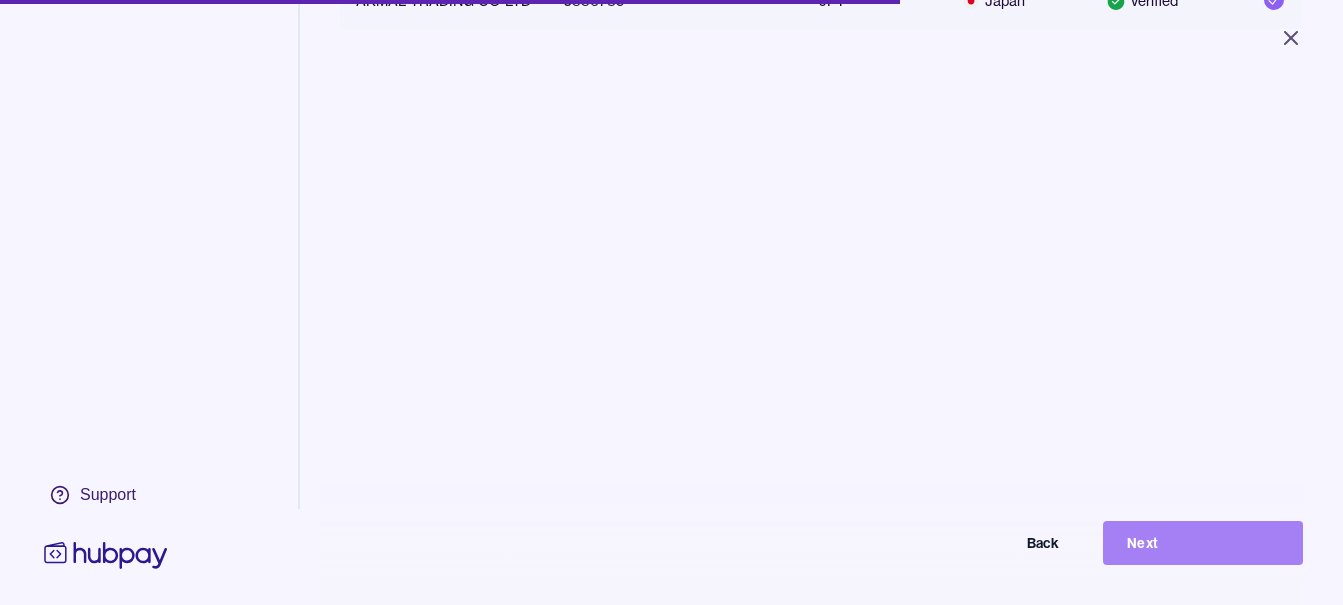click on "Next" at bounding box center (1203, 543) 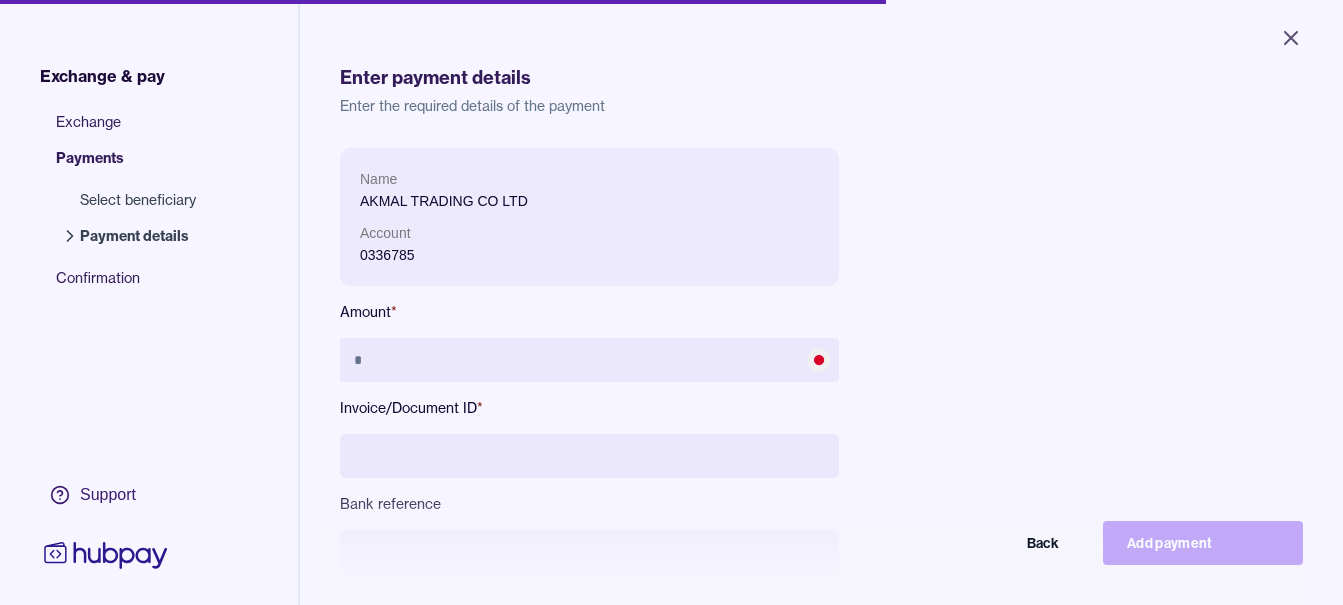 scroll, scrollTop: 0, scrollLeft: 0, axis: both 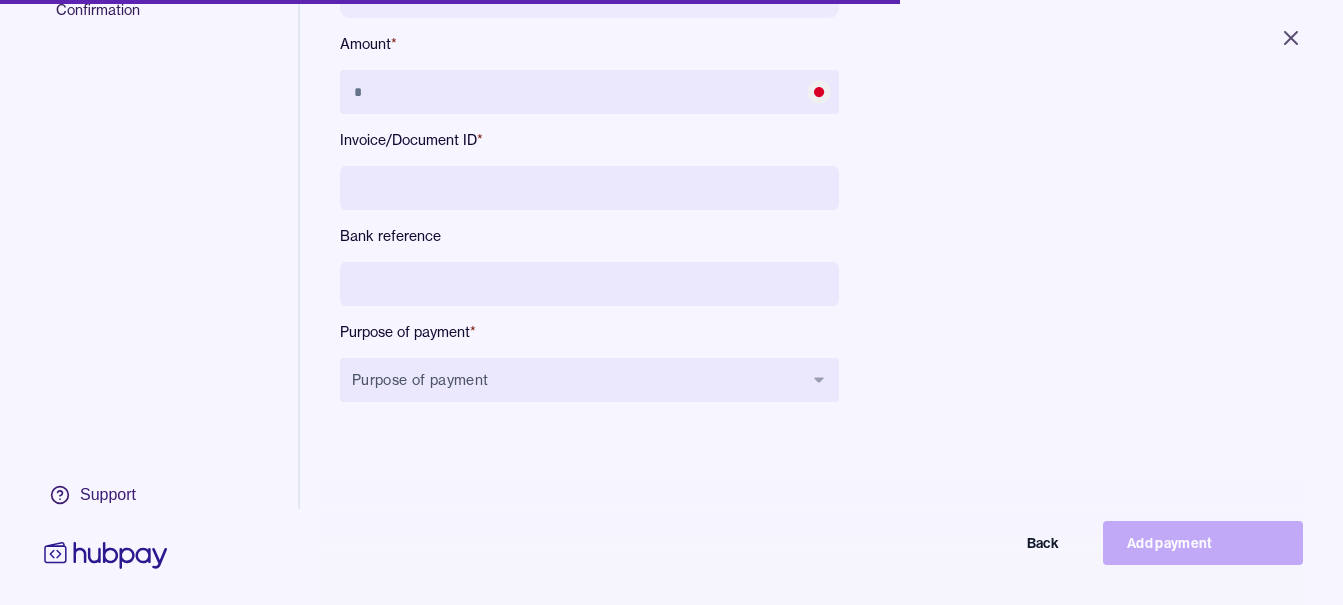 click on "Name AKMAL TRADING CO LTD Account 0336785 Amount  * Invoice/Document ID  * Bank reference Purpose of payment  * Purpose of payment Back Add payment" at bounding box center [589, 157] 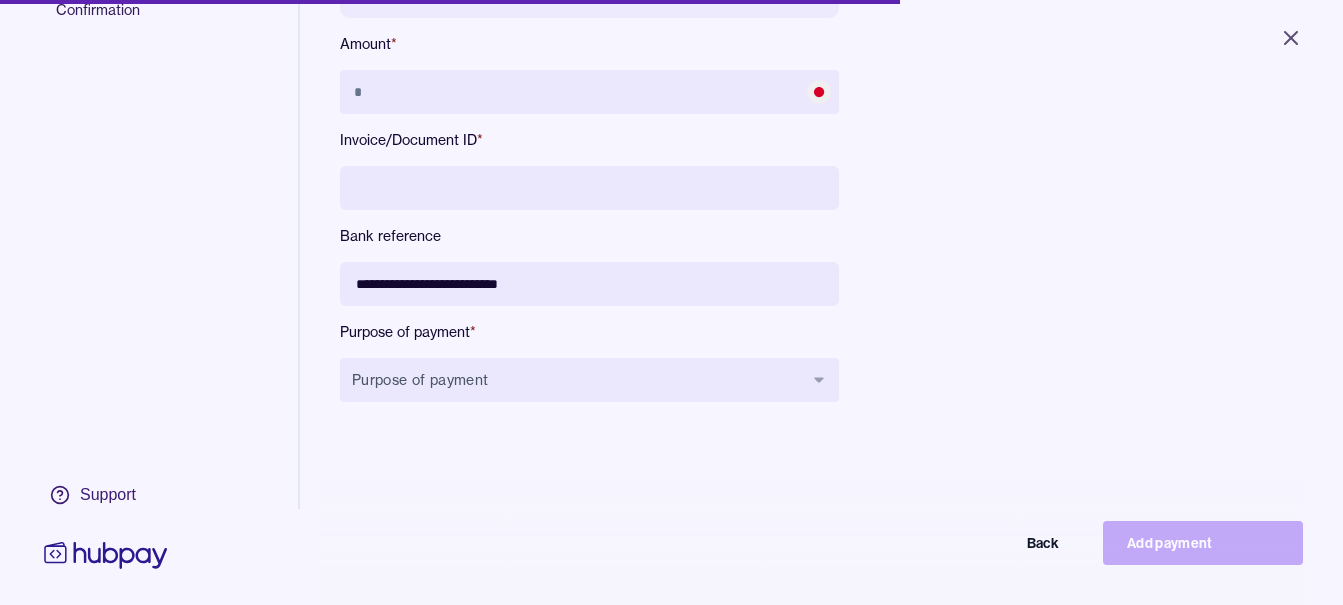 type on "**********" 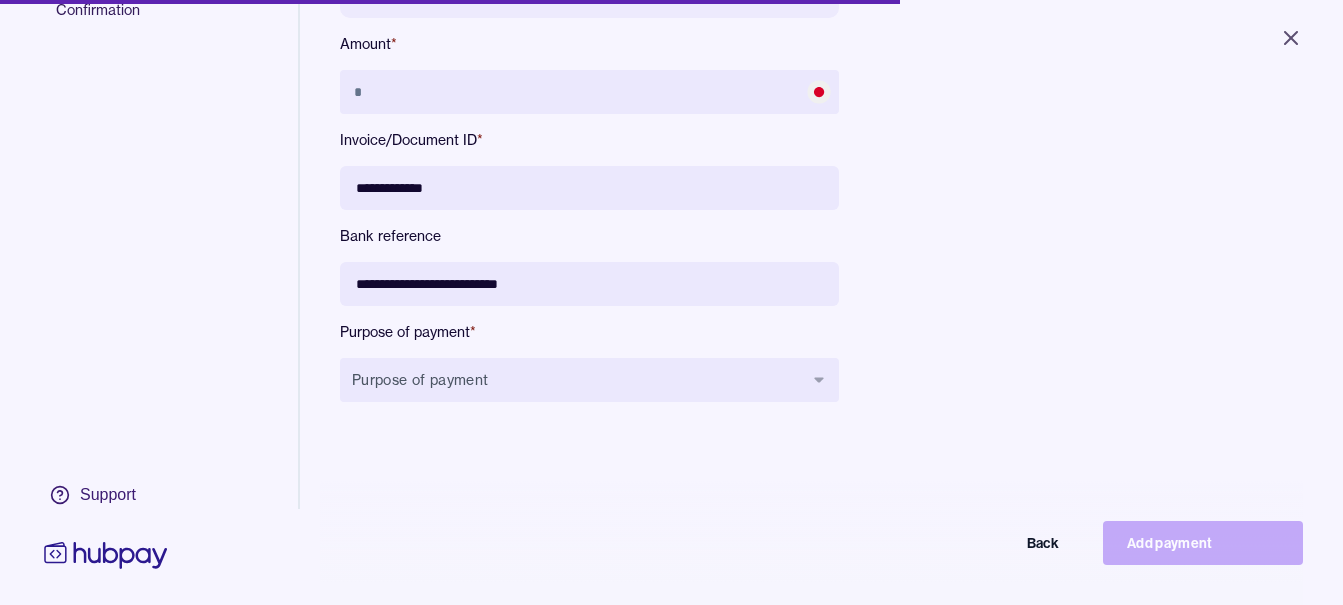 type on "**********" 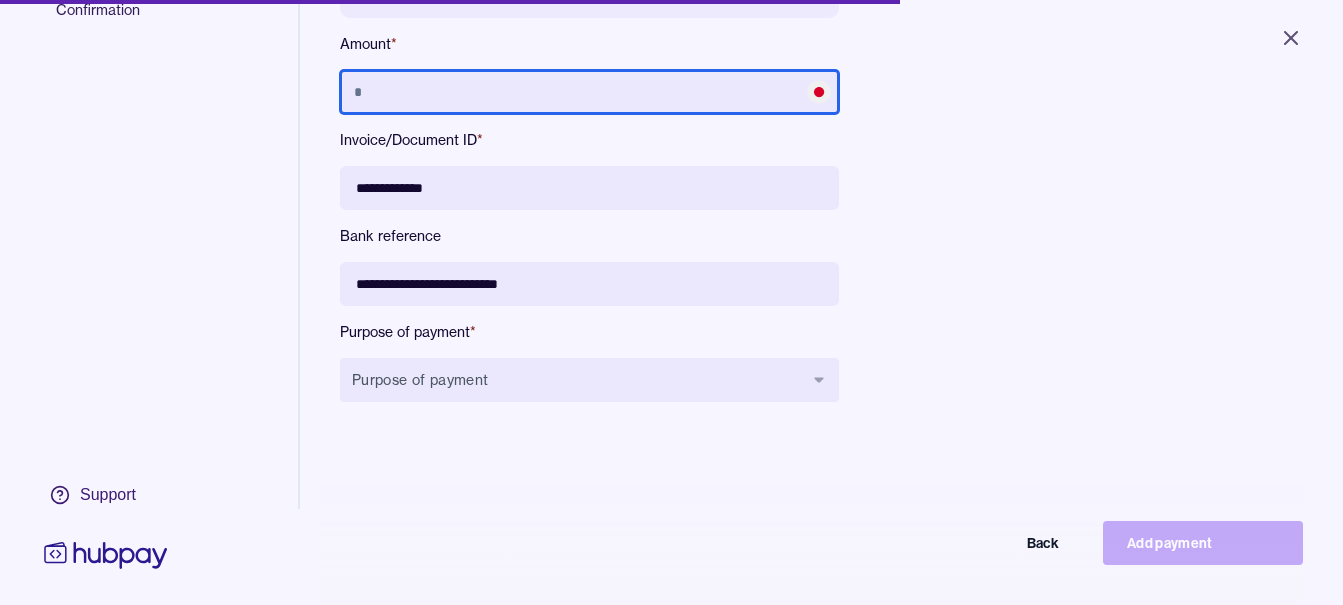 click at bounding box center [589, 92] 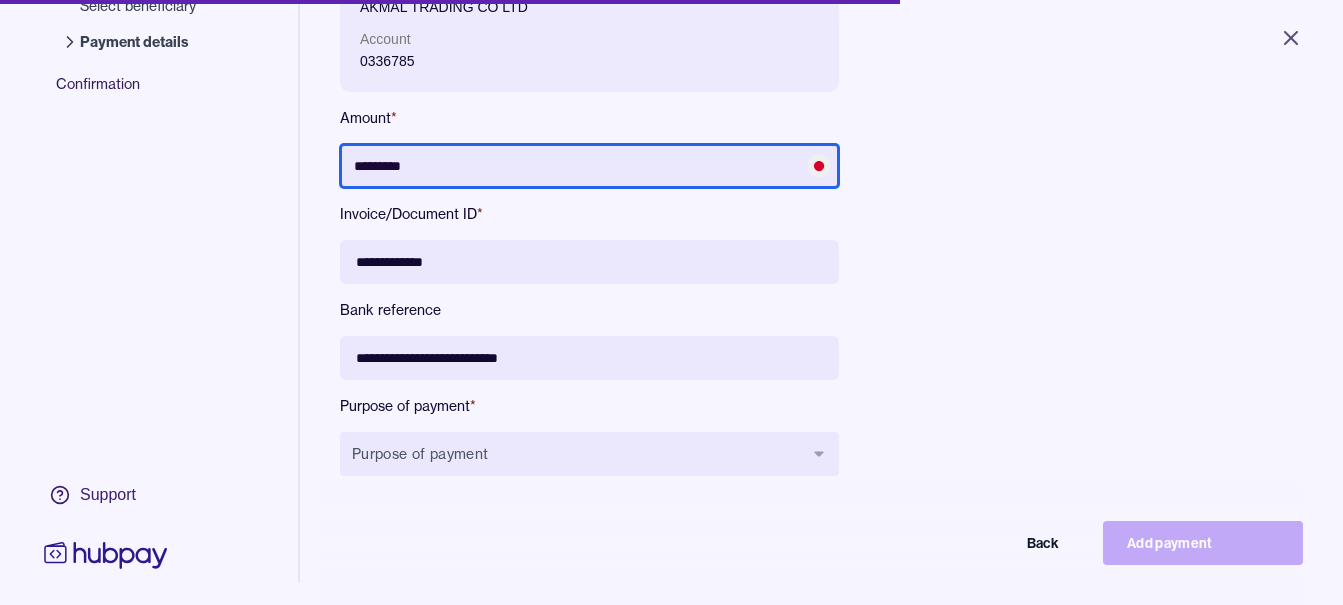 scroll, scrollTop: 0, scrollLeft: 0, axis: both 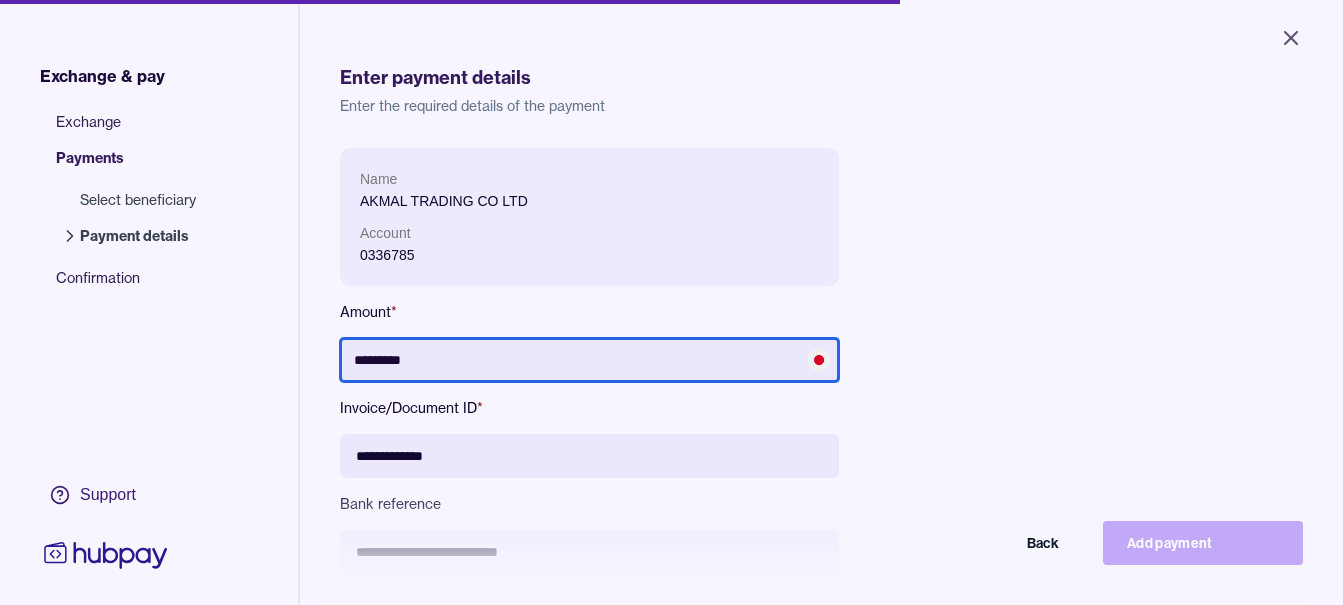 type on "*********" 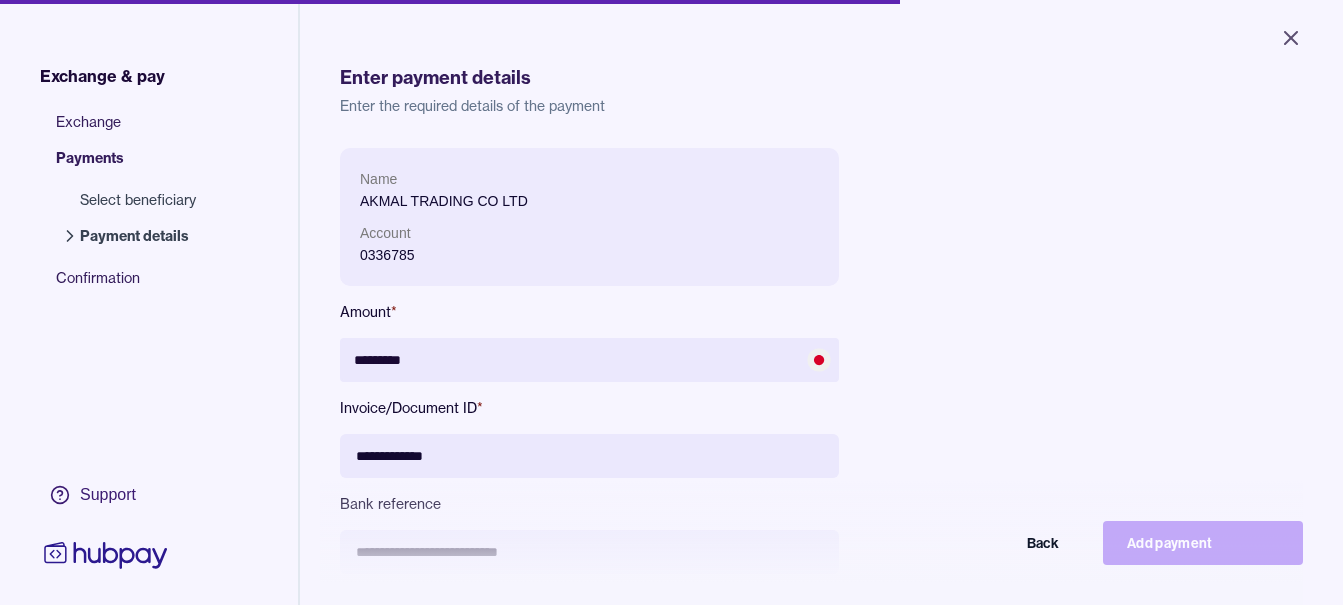 click on "**********" at bounding box center [788, 425] 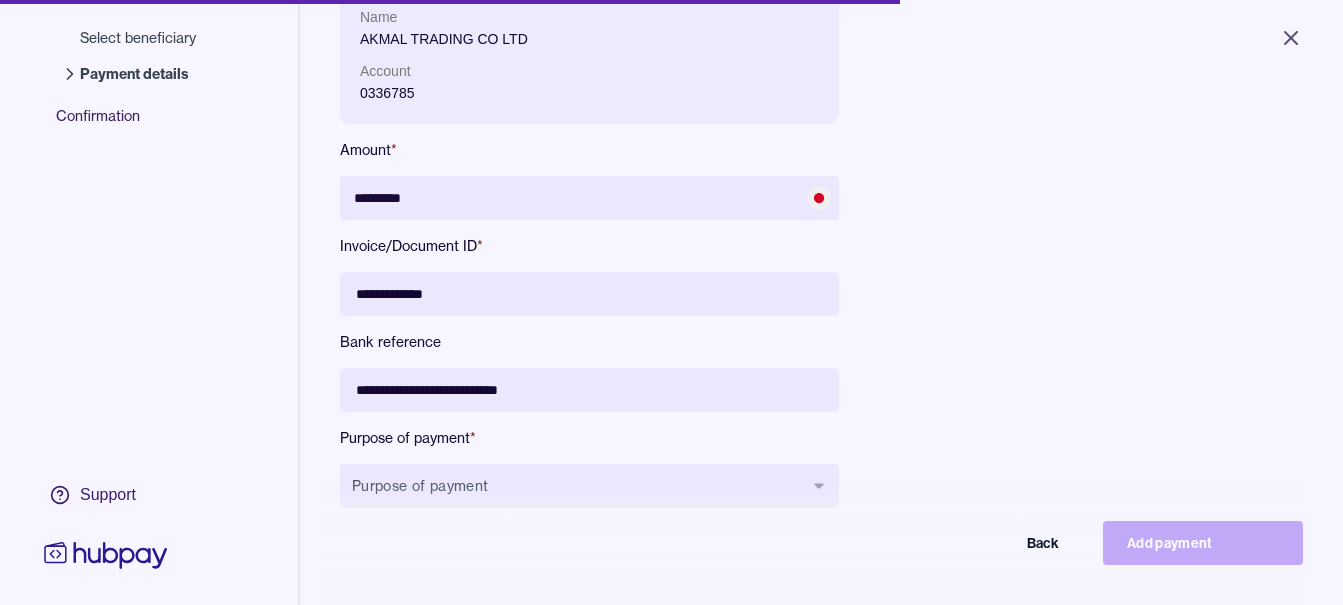 scroll, scrollTop: 268, scrollLeft: 0, axis: vertical 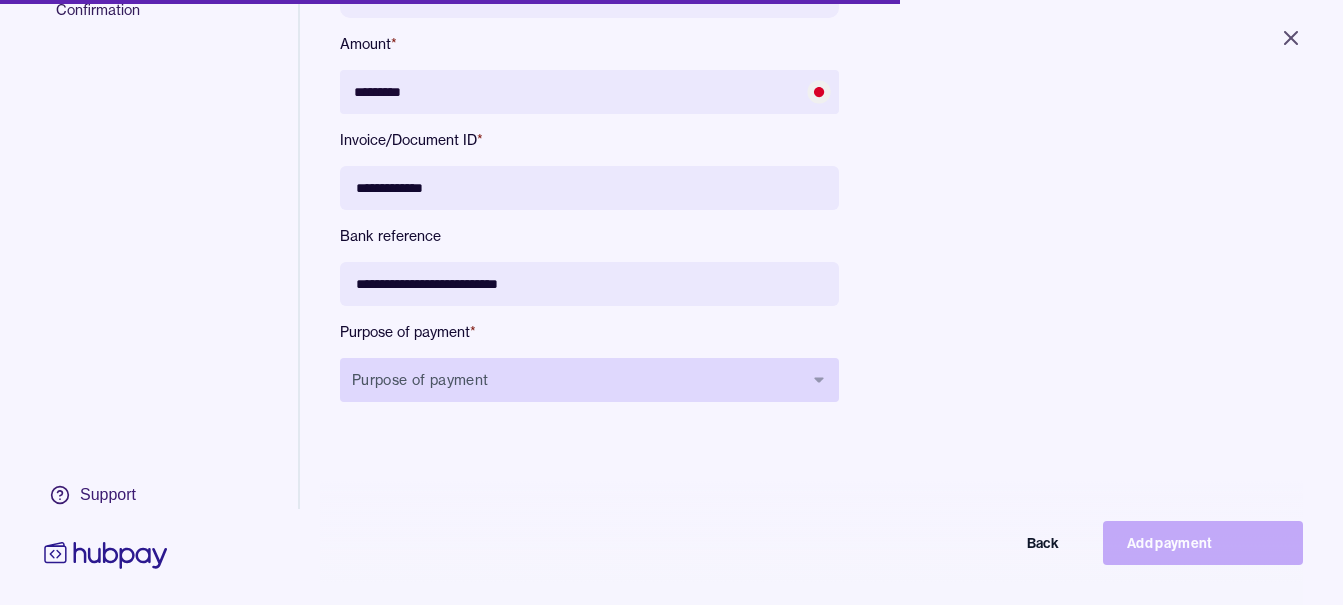 click on "Purpose of payment" at bounding box center (589, 380) 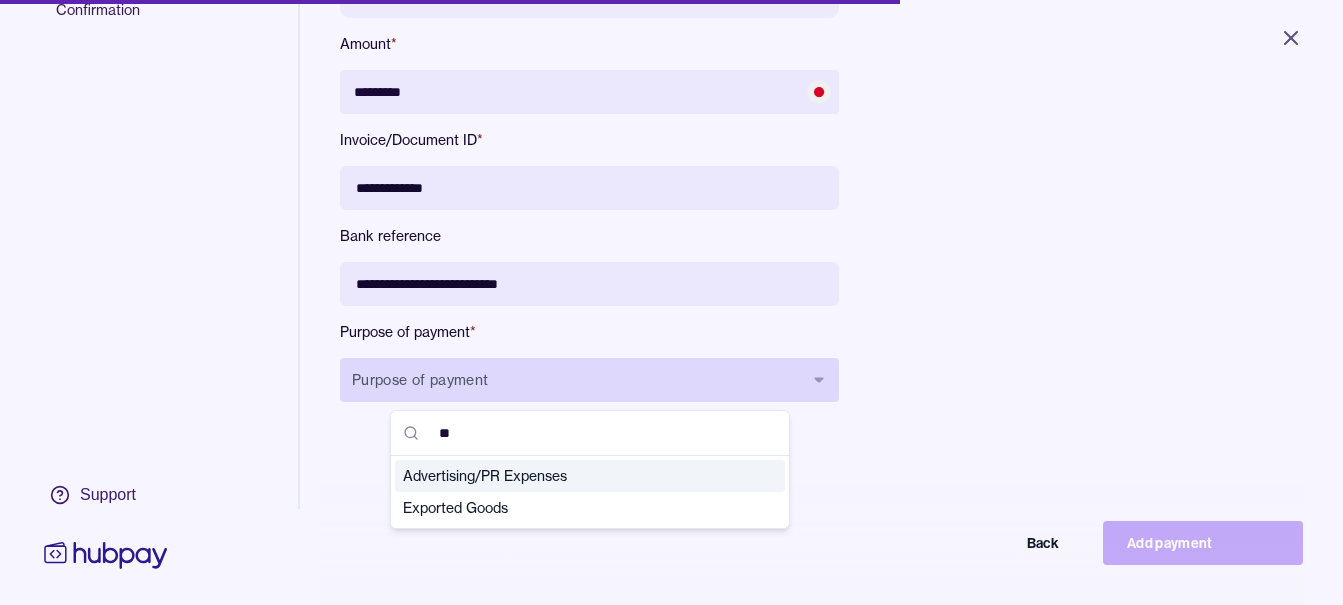 type on "***" 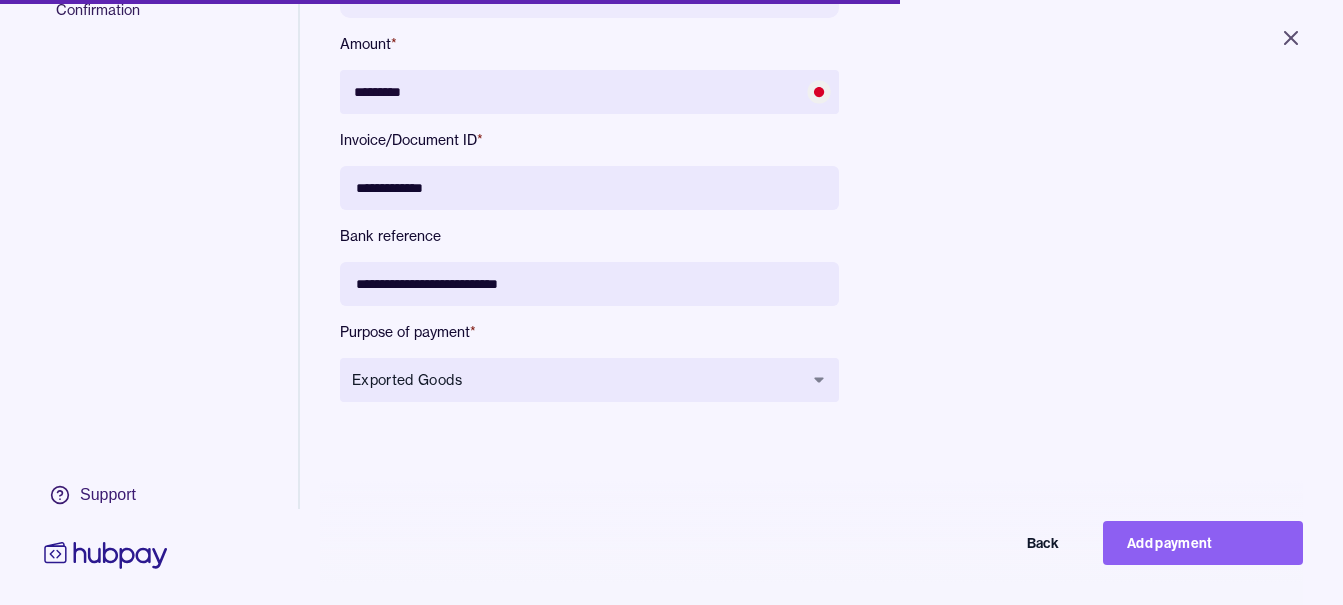 click on "**********" at bounding box center (788, 157) 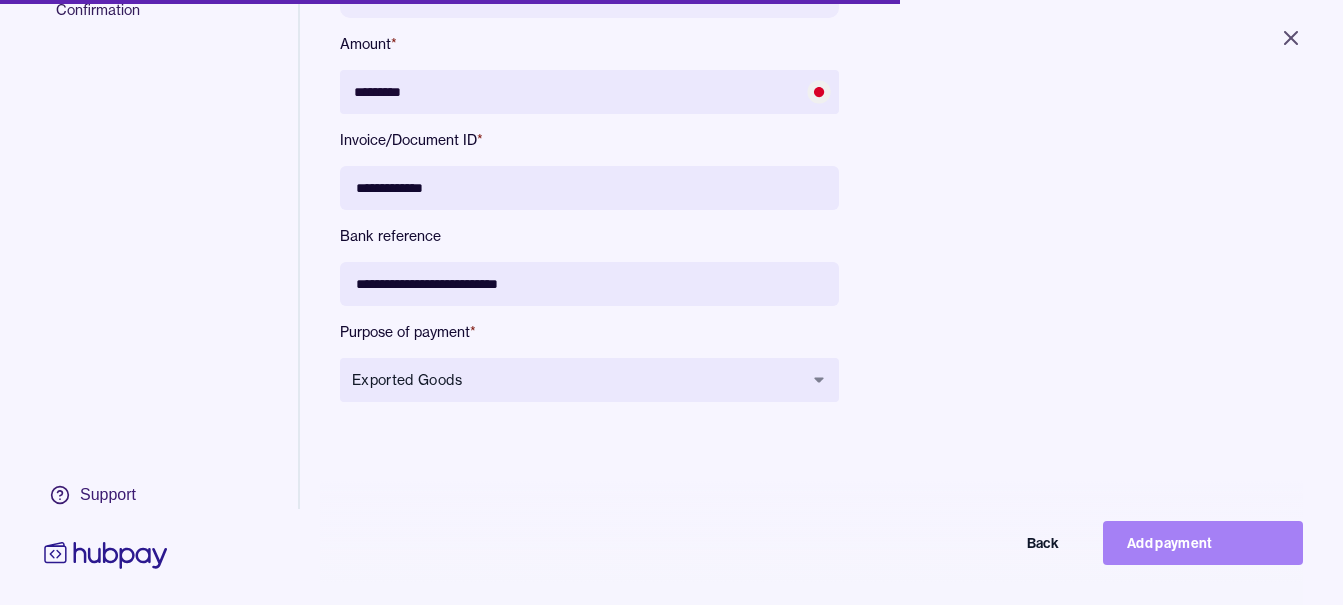 click on "Add payment" at bounding box center [1203, 543] 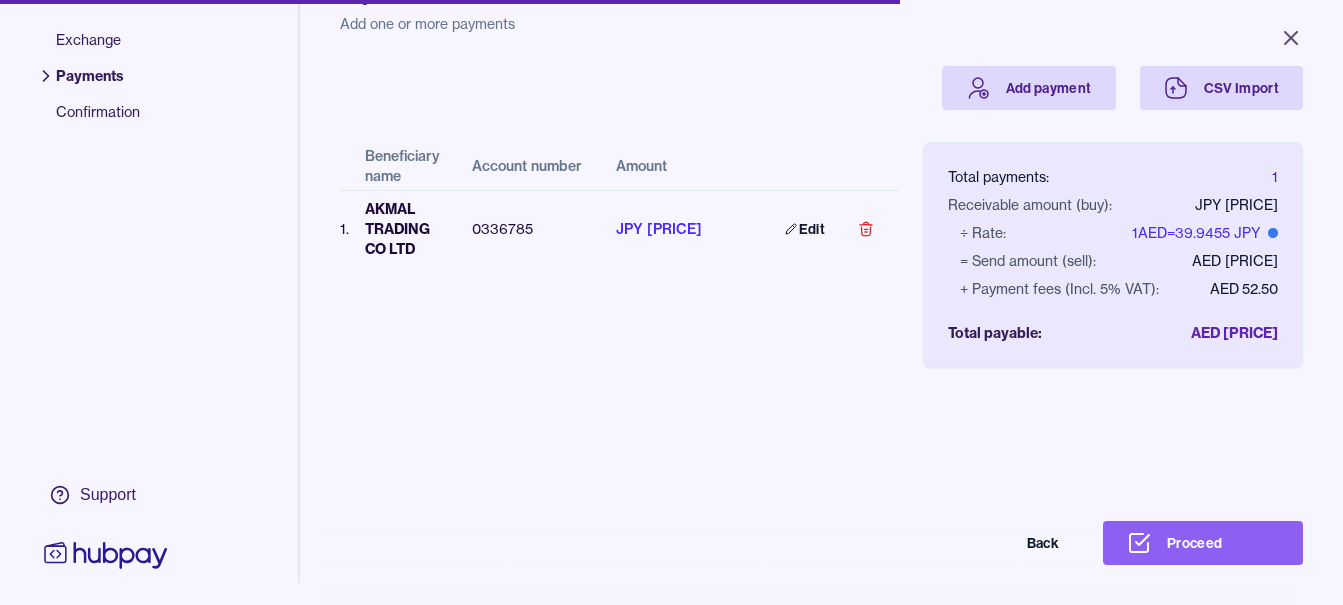 scroll, scrollTop: 156, scrollLeft: 0, axis: vertical 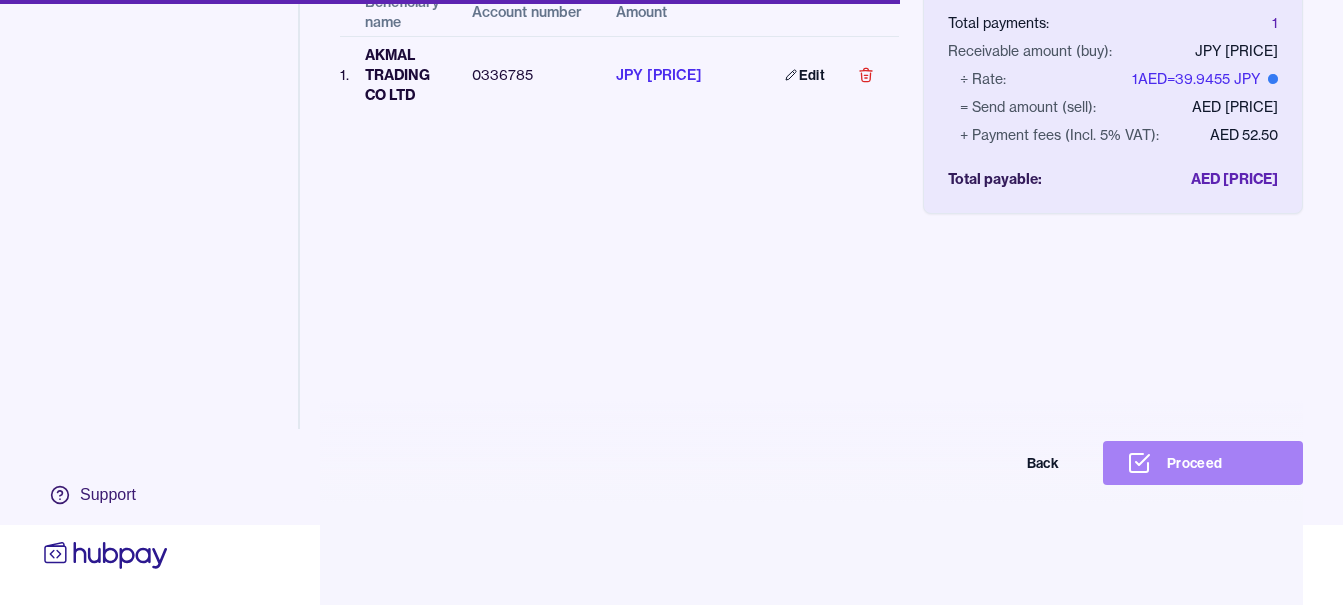 click on "Proceed" at bounding box center [1203, 463] 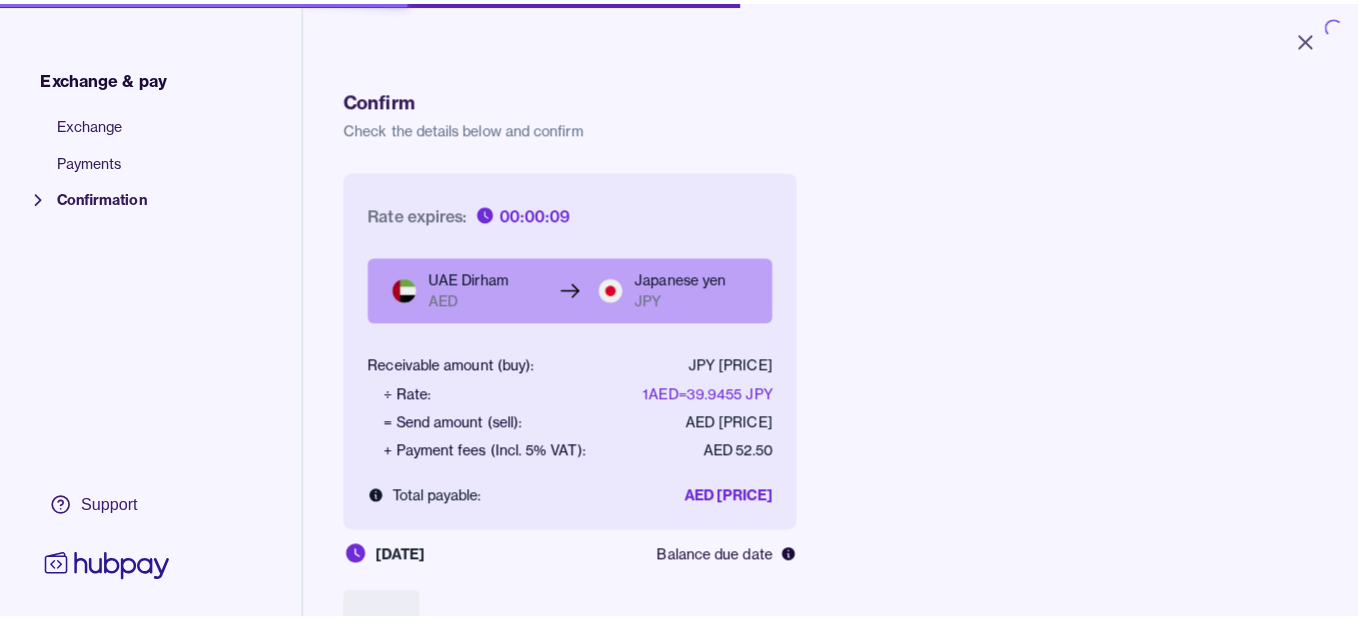 scroll, scrollTop: 0, scrollLeft: 0, axis: both 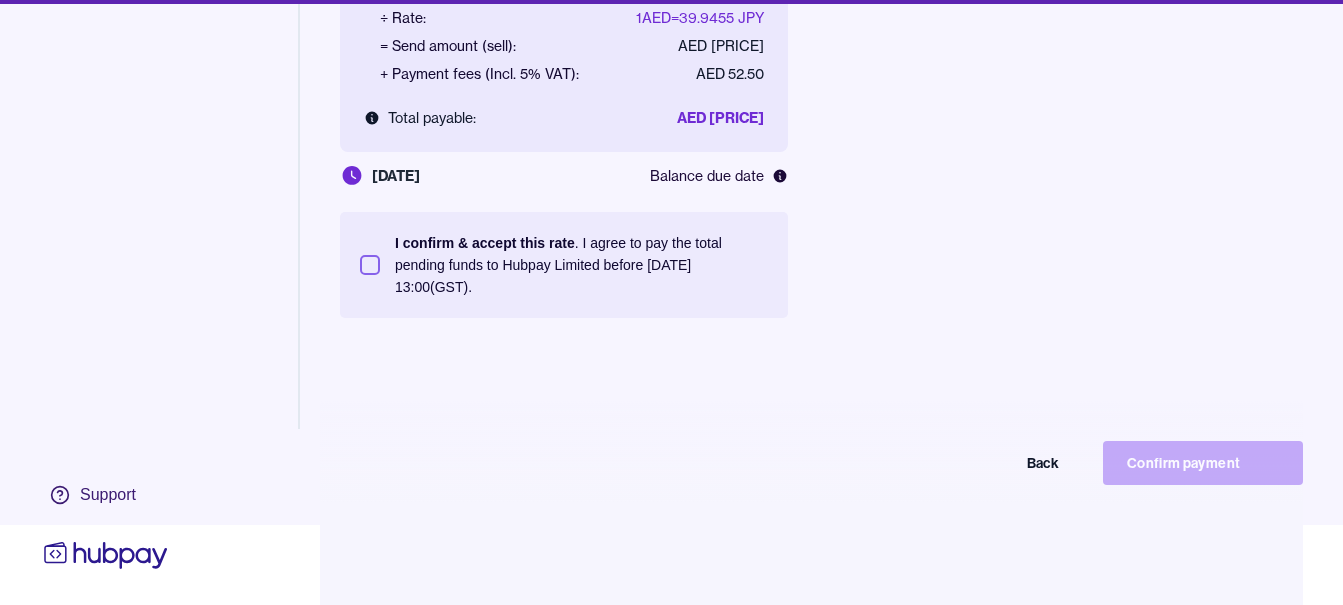 click on "I confirm & accept this rate . I agree to pay the total pending funds to Hubpay Limited before   11 Aug 2025   13:00  (GST)." at bounding box center (581, 265) 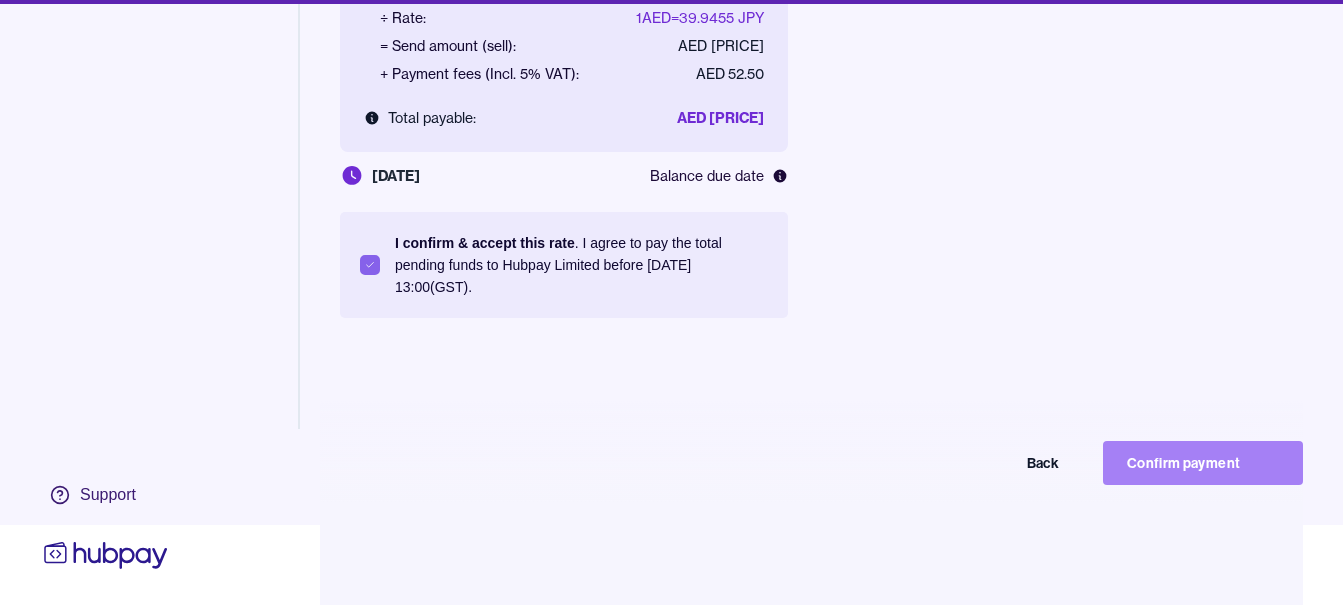 click on "Confirm payment" at bounding box center [1203, 463] 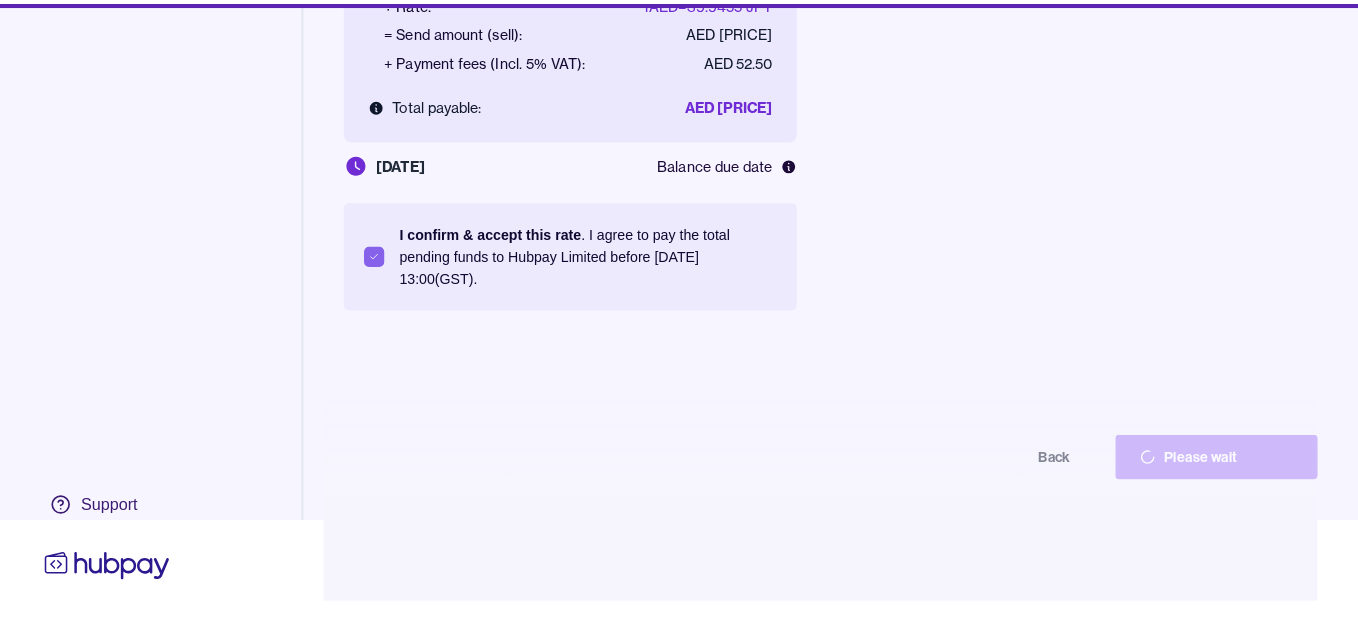 scroll, scrollTop: 80, scrollLeft: 0, axis: vertical 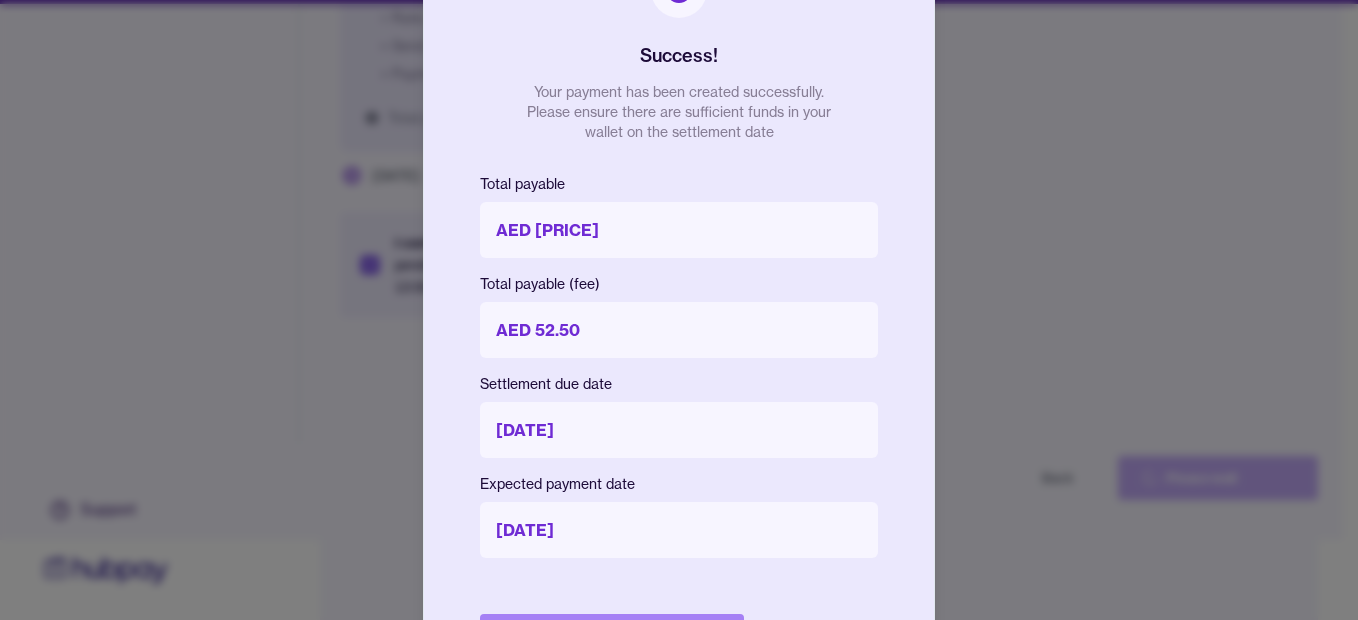 click on "Done" at bounding box center (612, 636) 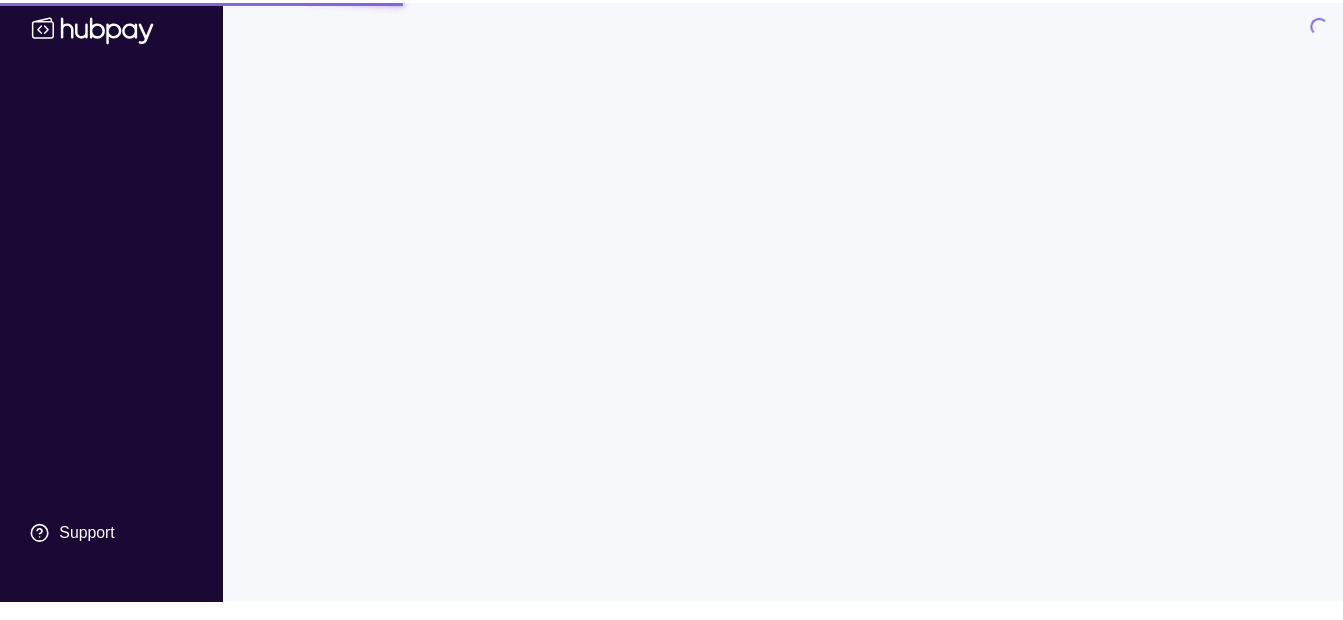 scroll, scrollTop: 0, scrollLeft: 0, axis: both 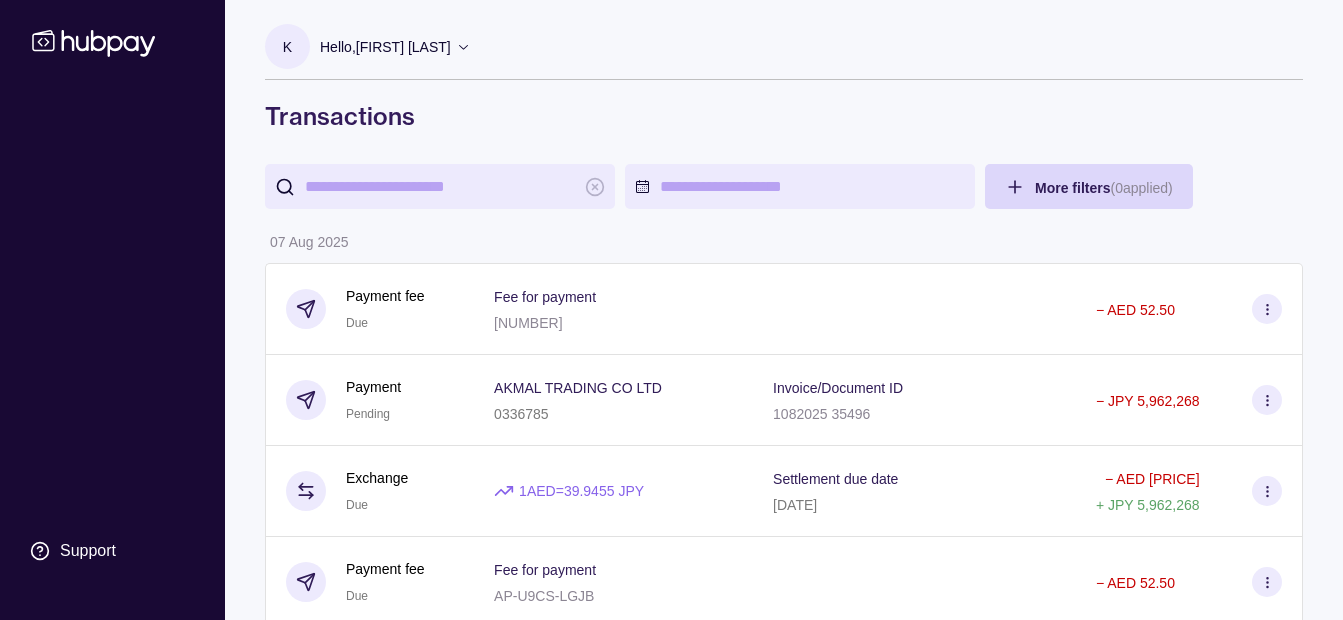 click on "Hello, [FIRST] [LAST]" at bounding box center (385, 47) 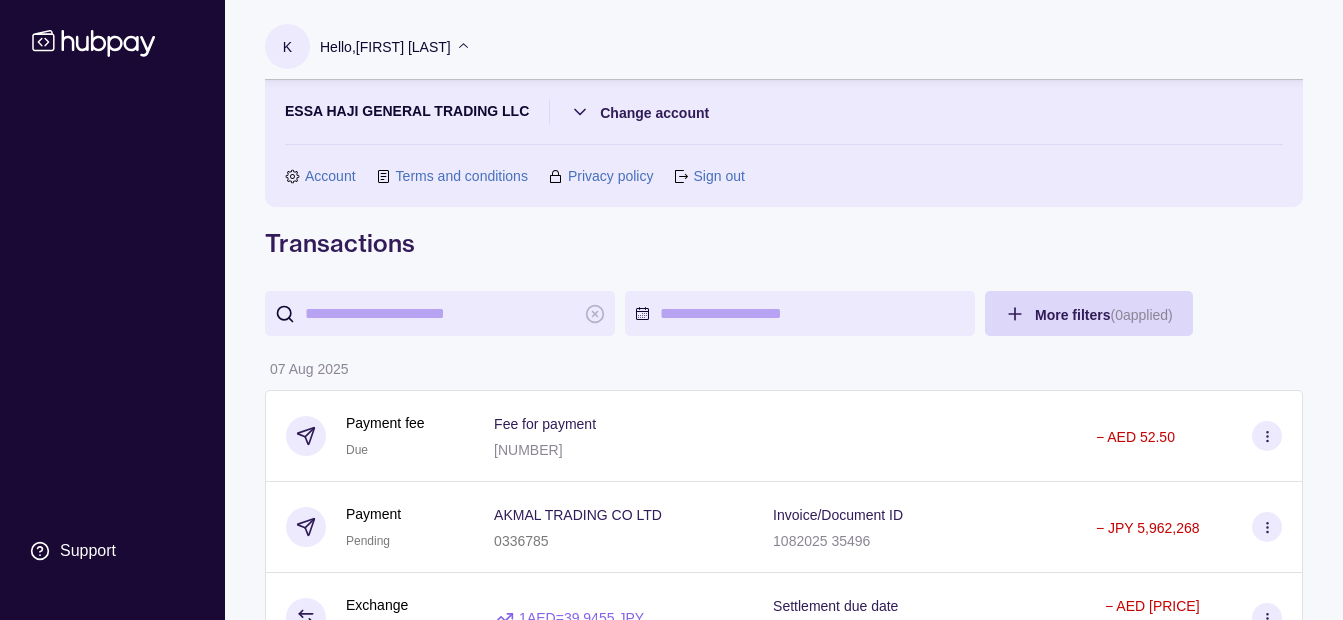 click on "ESSA HAJI GENERAL TRADING LLC" at bounding box center [407, 112] 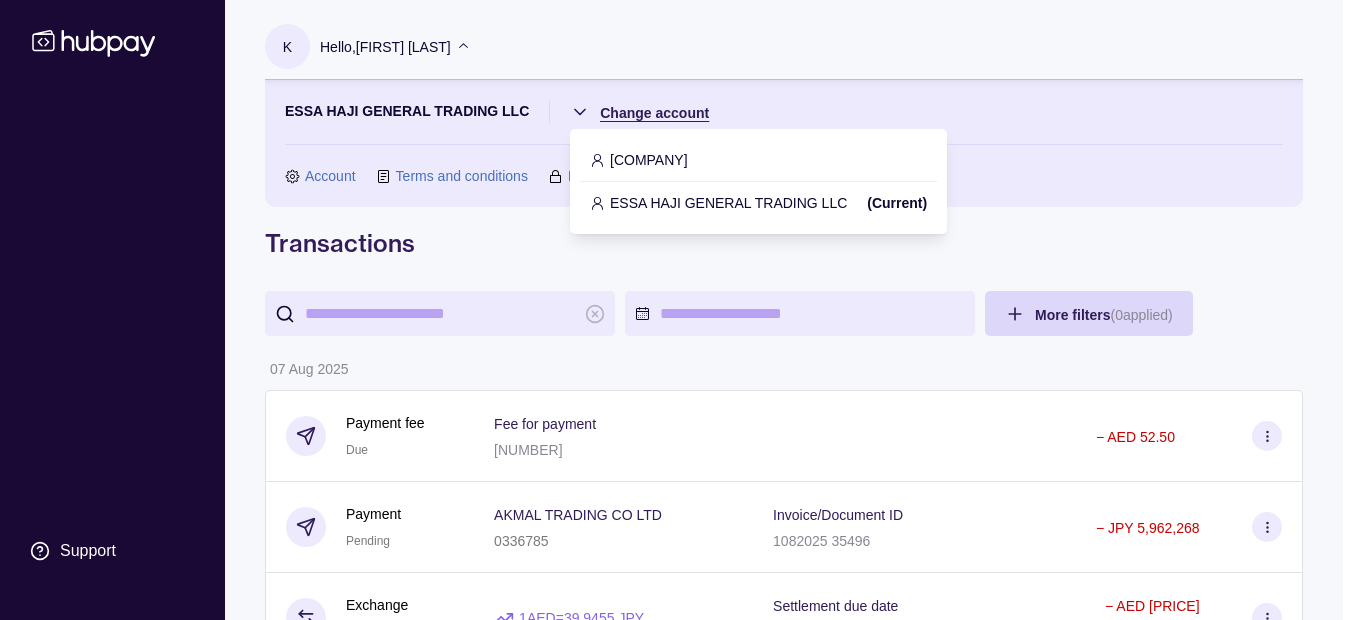 click on "Support K Hello,  Khalid Khan Rahmat Gul  ESSA HAJI GENERAL TRADING LLC Change account Account Terms and conditions Privacy policy Sign out Transactions More filters  ( 0  applied) Details Amount 07 Aug 2025 Payment fee Due Fee for payment AP-6VHZ-SHF7 −   AED 52.50 Payment Pending AKMAL TRADING CO LTD 0336785 Invoice/Document ID 1082025 35496 −   JPY 5,962,268 Exchange Due 1  AED  =  39.9455   JPY Settlement due date 11 Aug 2025 −   AED 149,260.07 +   JPY 5,962,268 Payment fee Due Fee for payment AP-U9CS-LGJB −   AED 52.50 Payment Pending ATC TRADING CO LTD 4471045 Invoice/Document ID ATC 070825 −   JPY 3,960,765 Exchange Due 1  AED  =  39.9247   JPY Settlement due date 11 Aug 2025 −   AED 99,205.88 +   JPY 3,960,765 Payment fee Paid Fee for payment AP-9OAV-KUZX −   AED 52.50 Payment Pending SHAHJEE TRADING INC. 4665954 Invoice/Document ID SHAHJEE 269 270 −   JPY 11,890,957 Exchange Processing 1  AED  =  39.8195   JPY Settlement due date 08 Aug 2025 −   AED 298,621.45 +   JPY 11,890,957 +" at bounding box center (679, 1148) 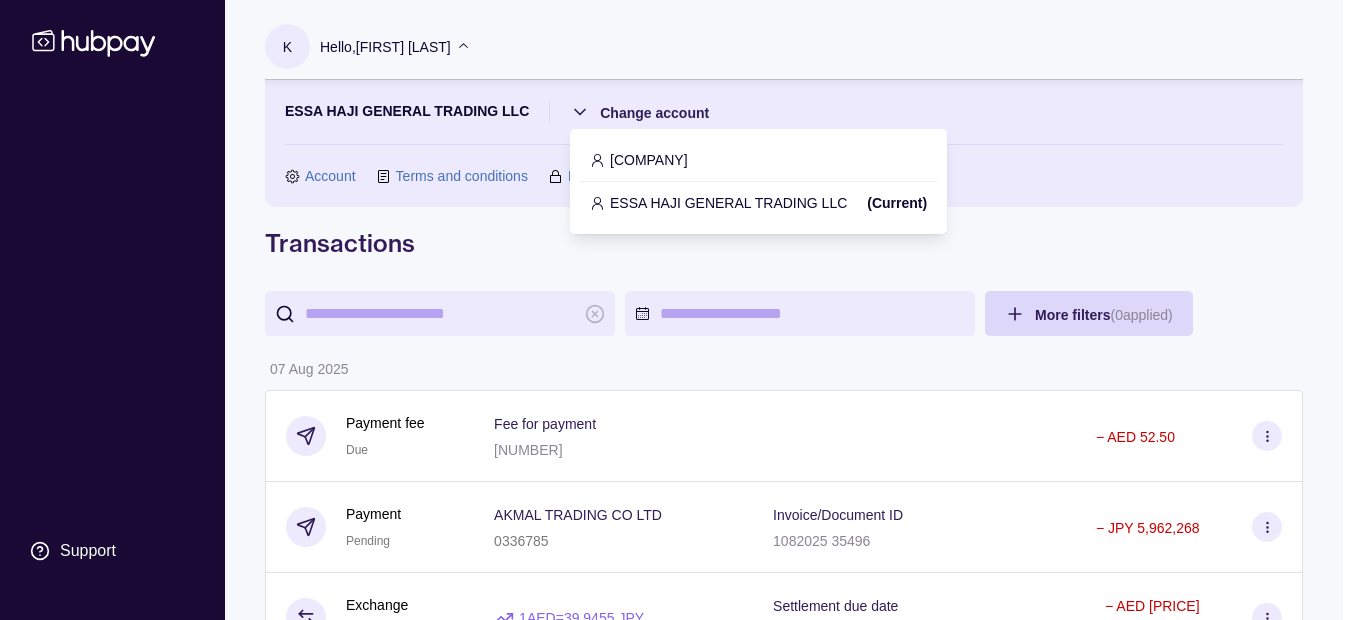 click on "ESSA HAJI GENERAL TRADING LLC" at bounding box center (728, 203) 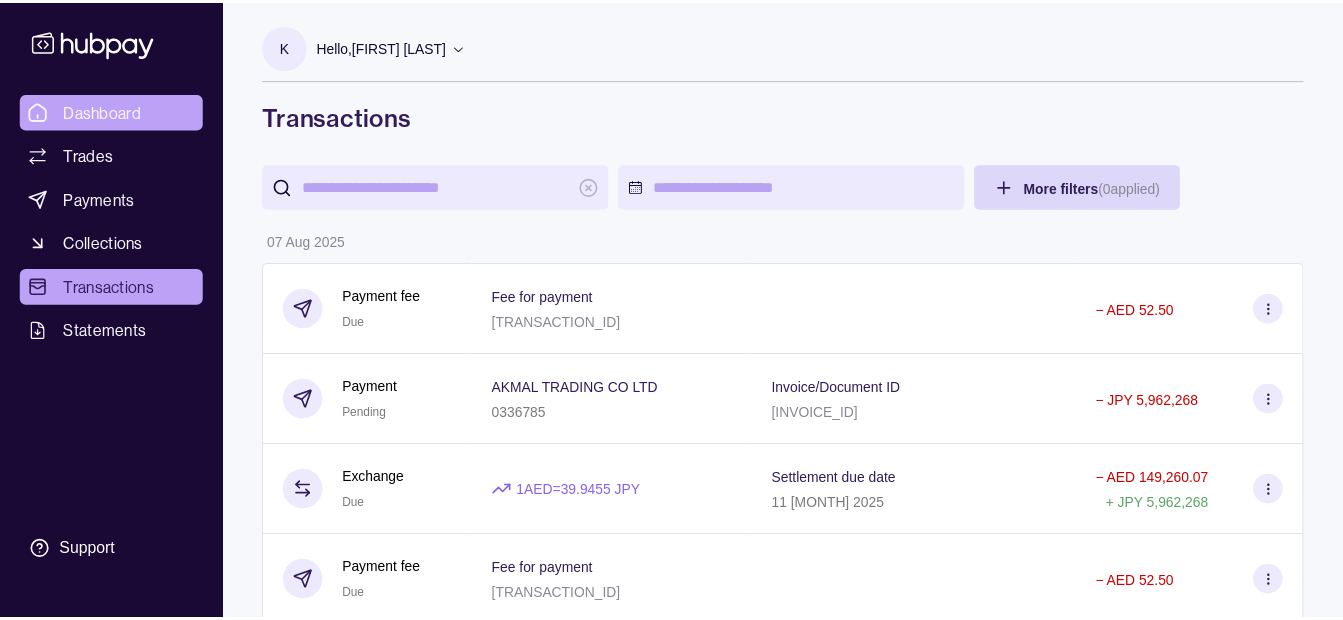 scroll, scrollTop: 0, scrollLeft: 0, axis: both 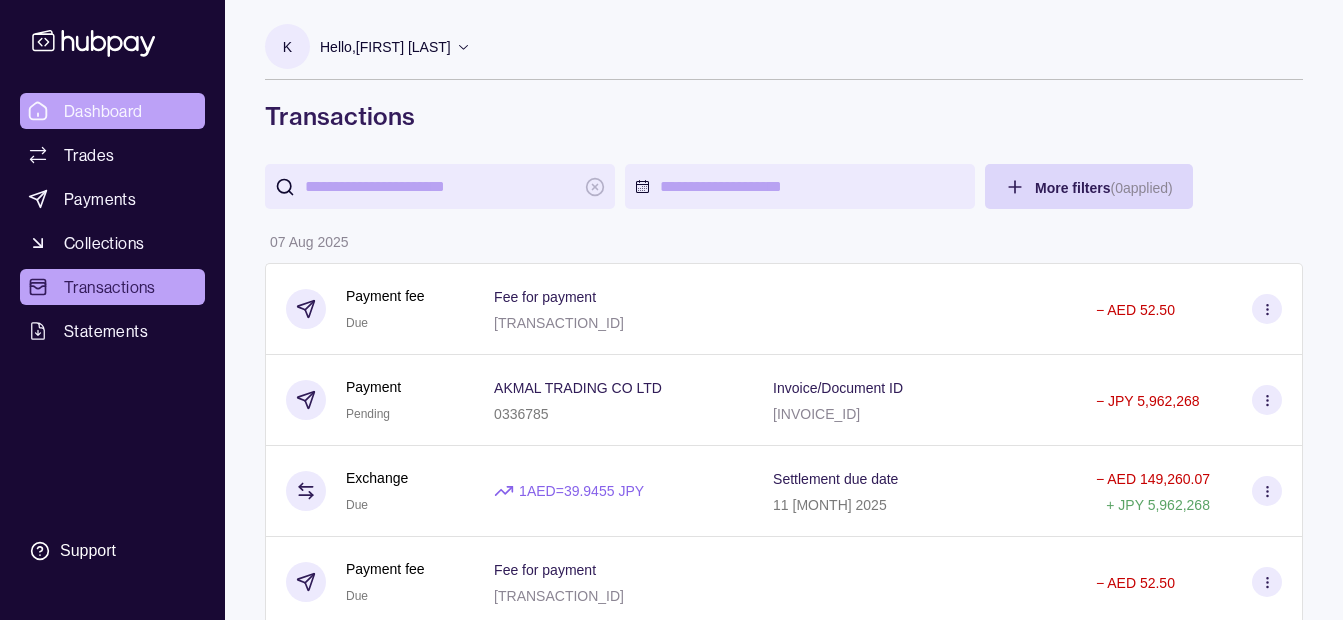 click on "Dashboard" at bounding box center [103, 111] 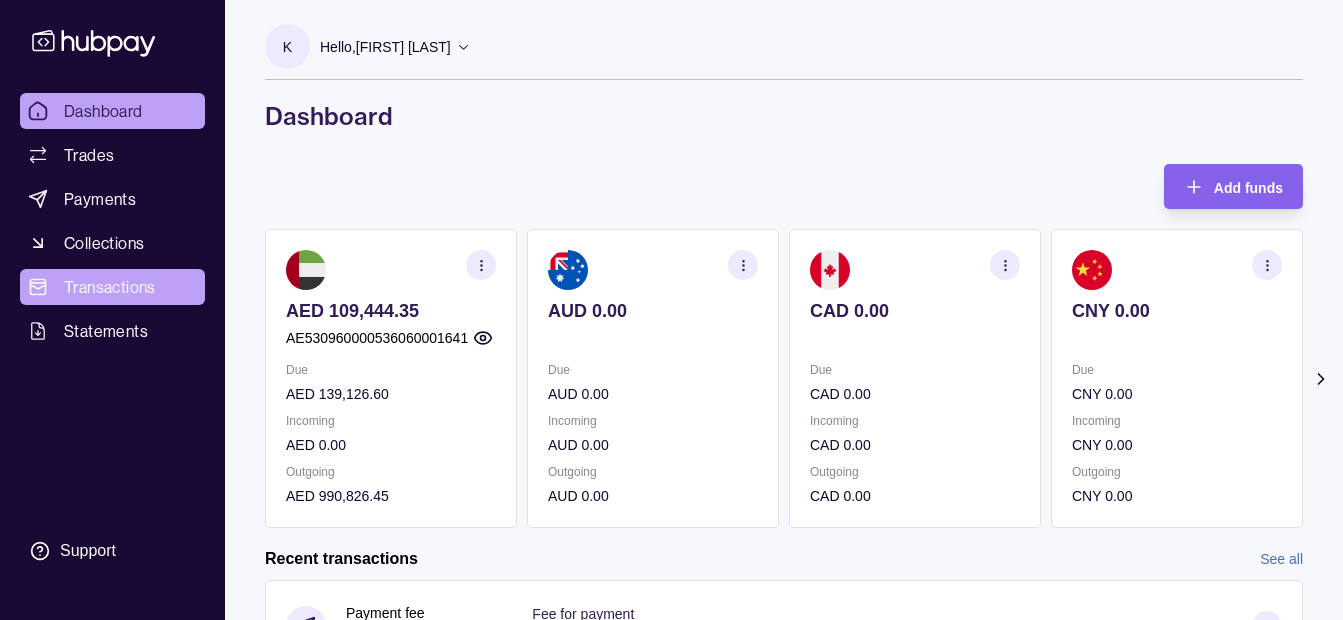 click on "Transactions" at bounding box center [110, 287] 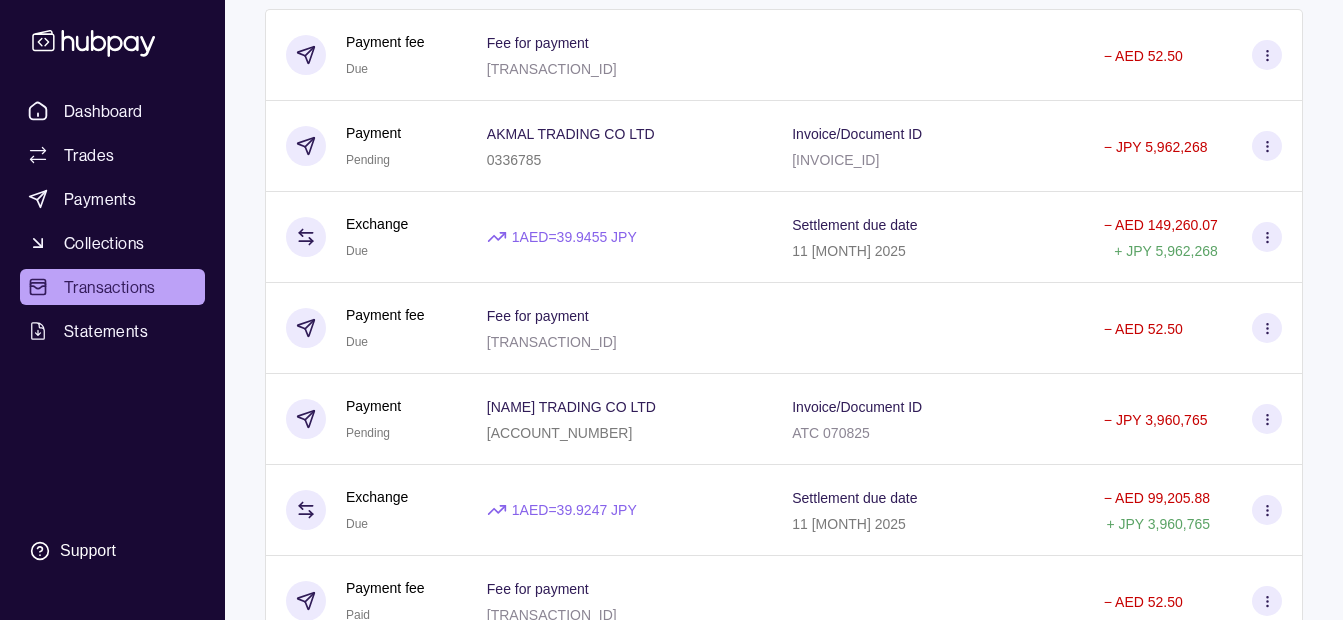 scroll, scrollTop: 0, scrollLeft: 0, axis: both 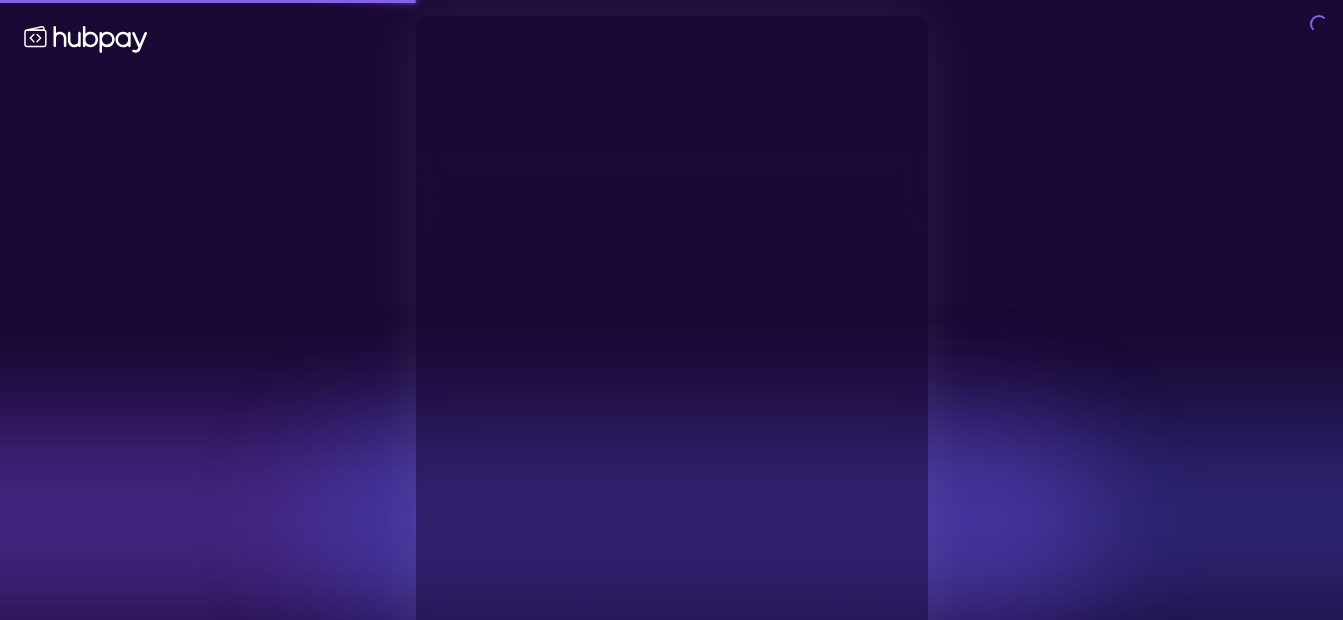 type on "**********" 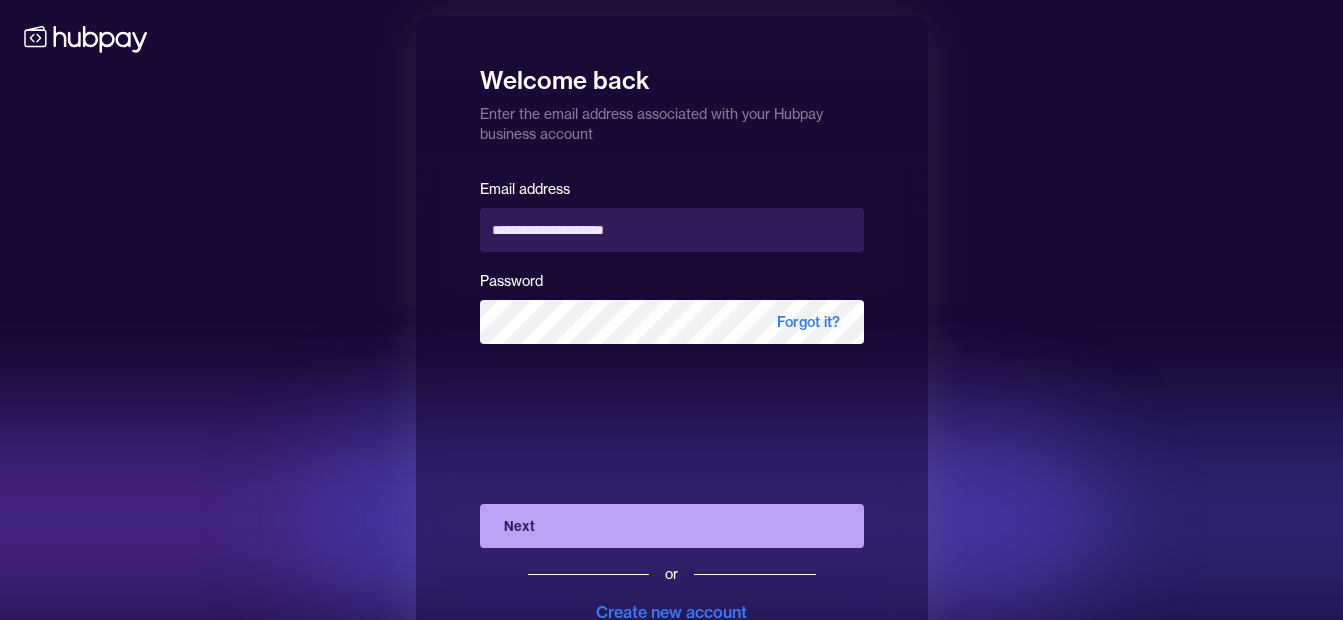 click on "**********" at bounding box center (672, 400) 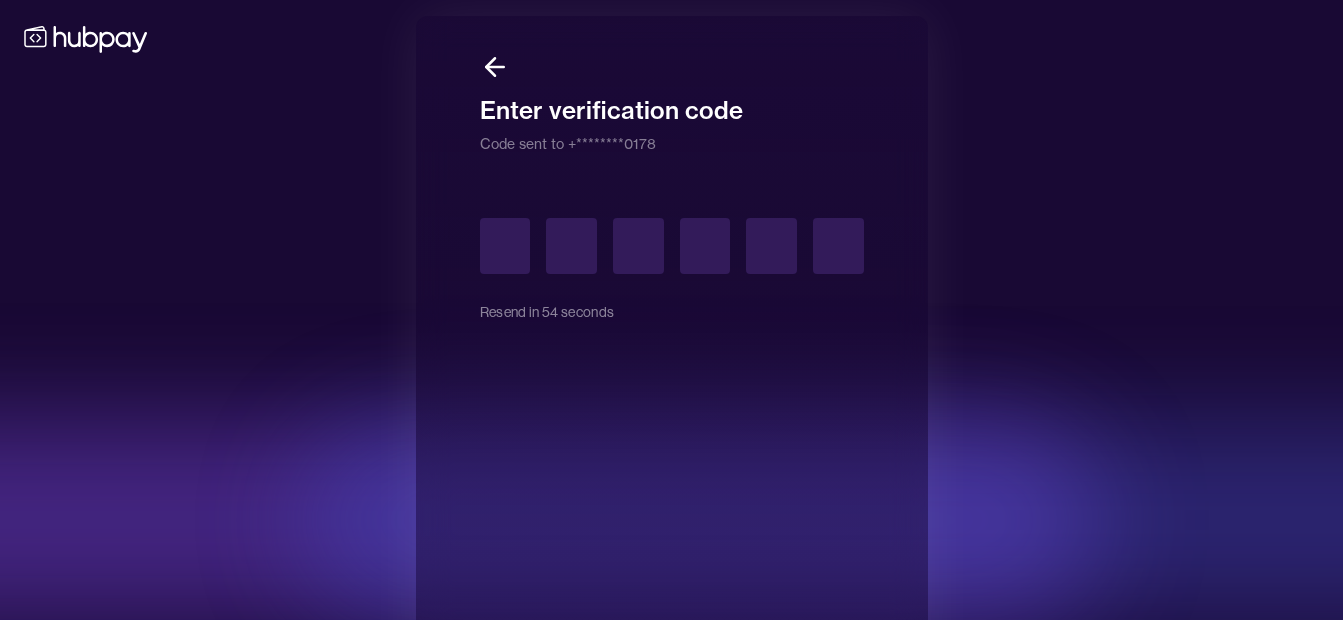 type on "*" 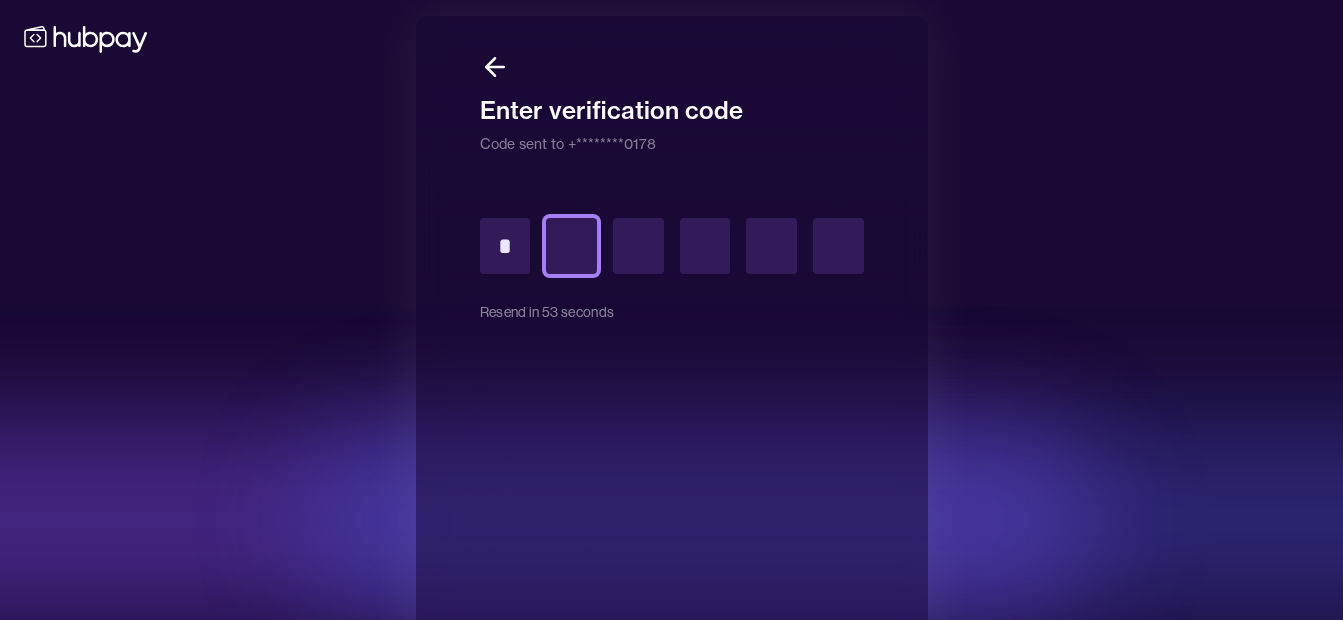 type on "*" 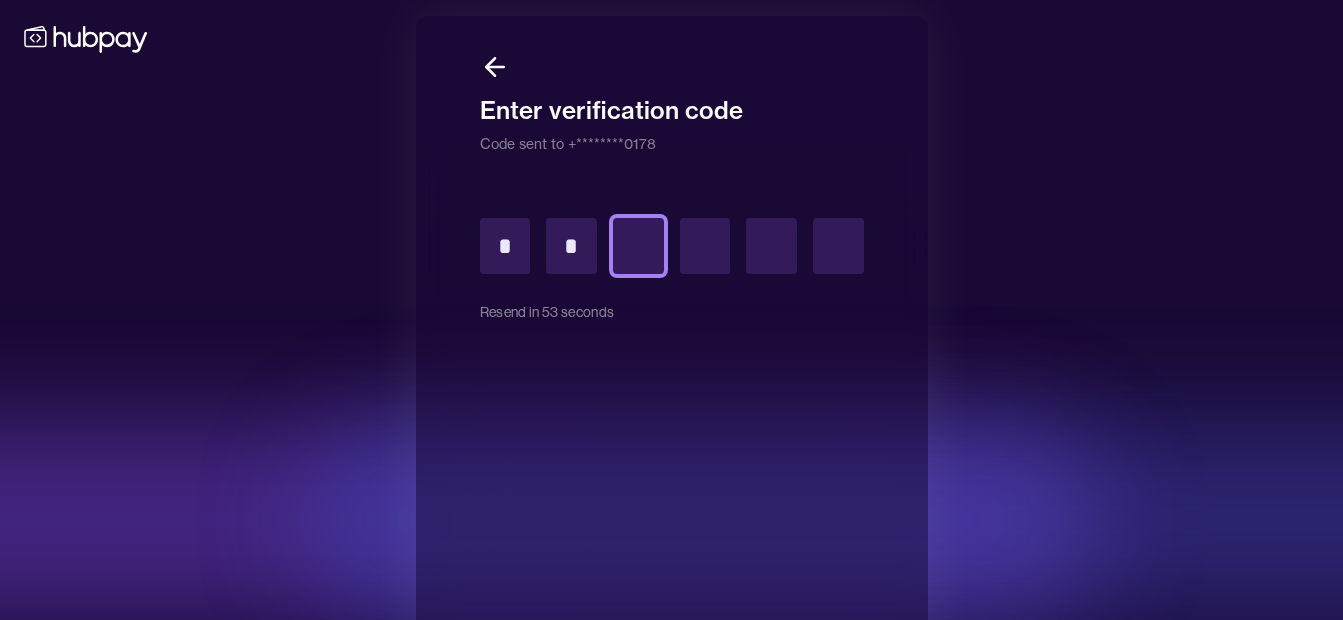 type on "*" 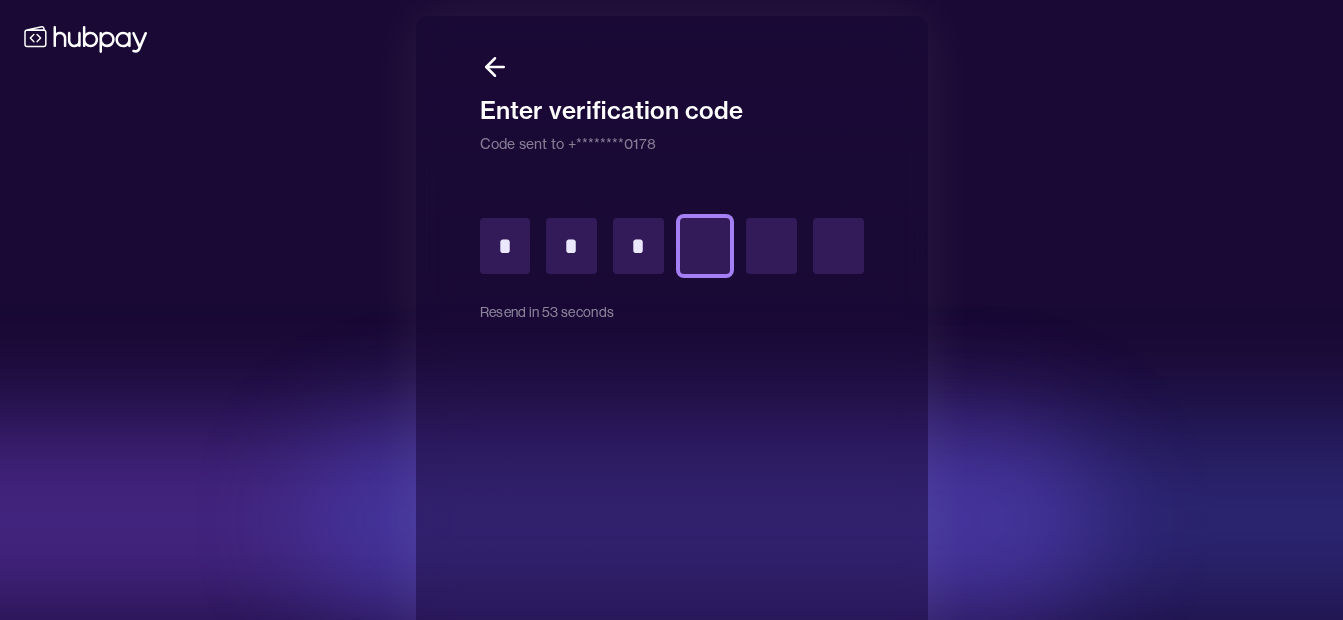 type on "*" 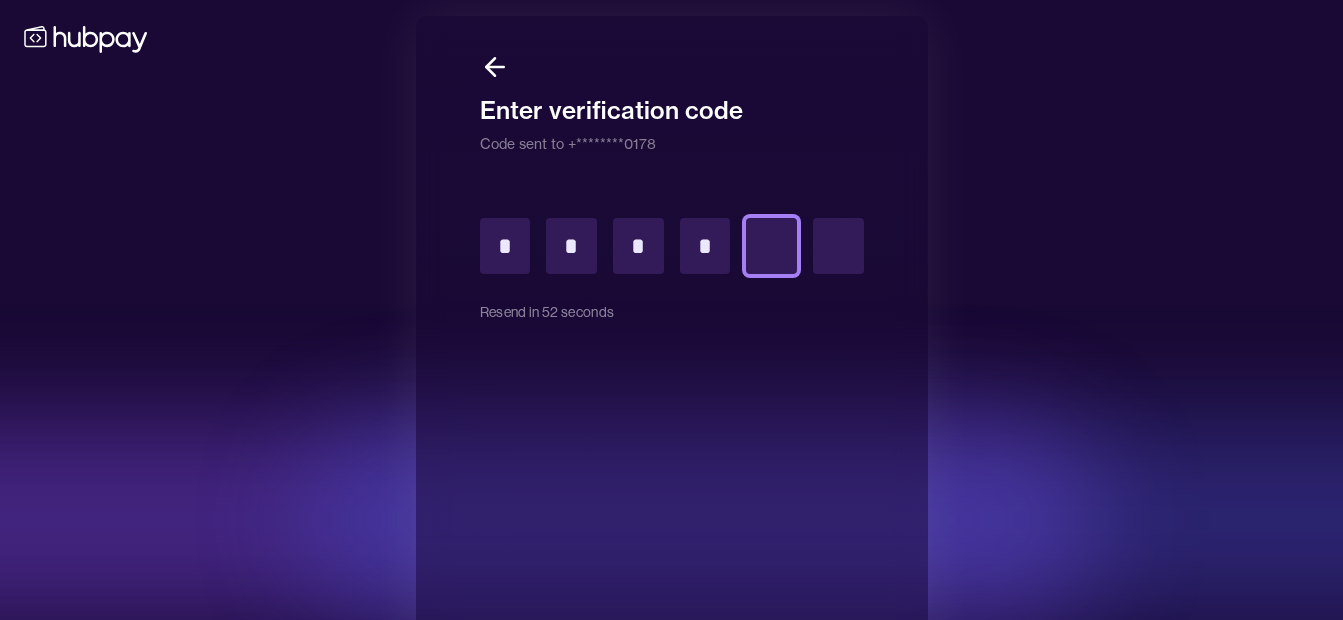 type on "*" 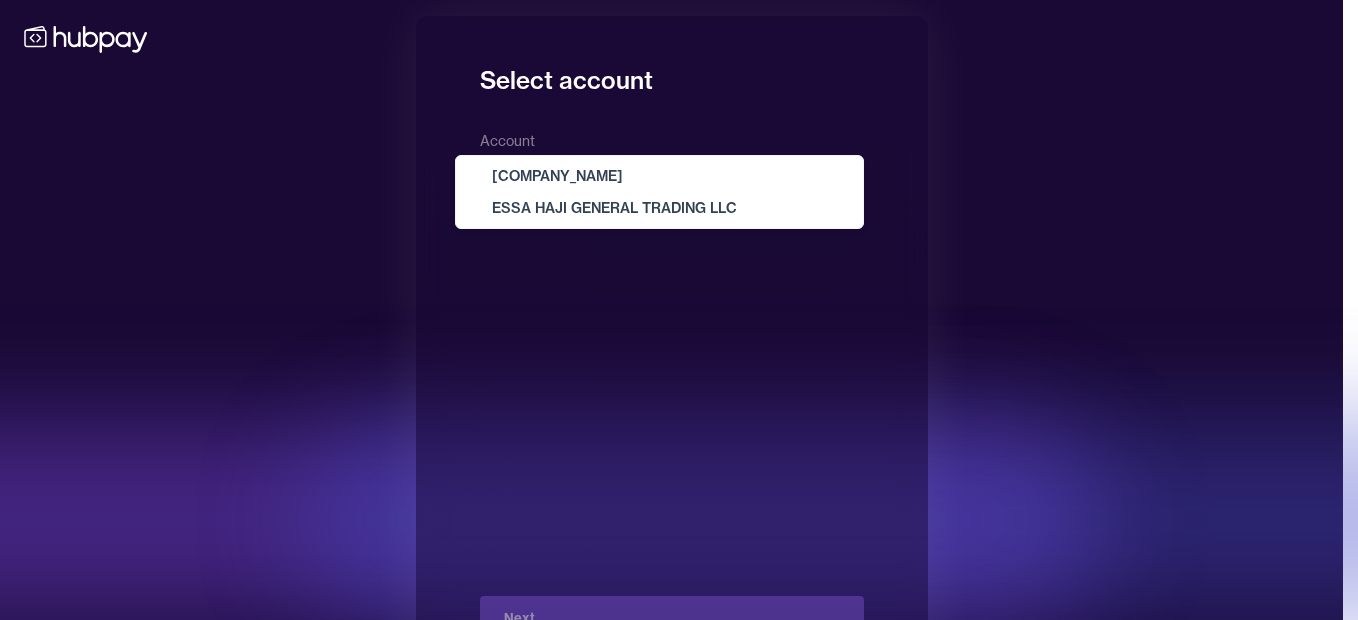 click on "**********" at bounding box center (671, 346) 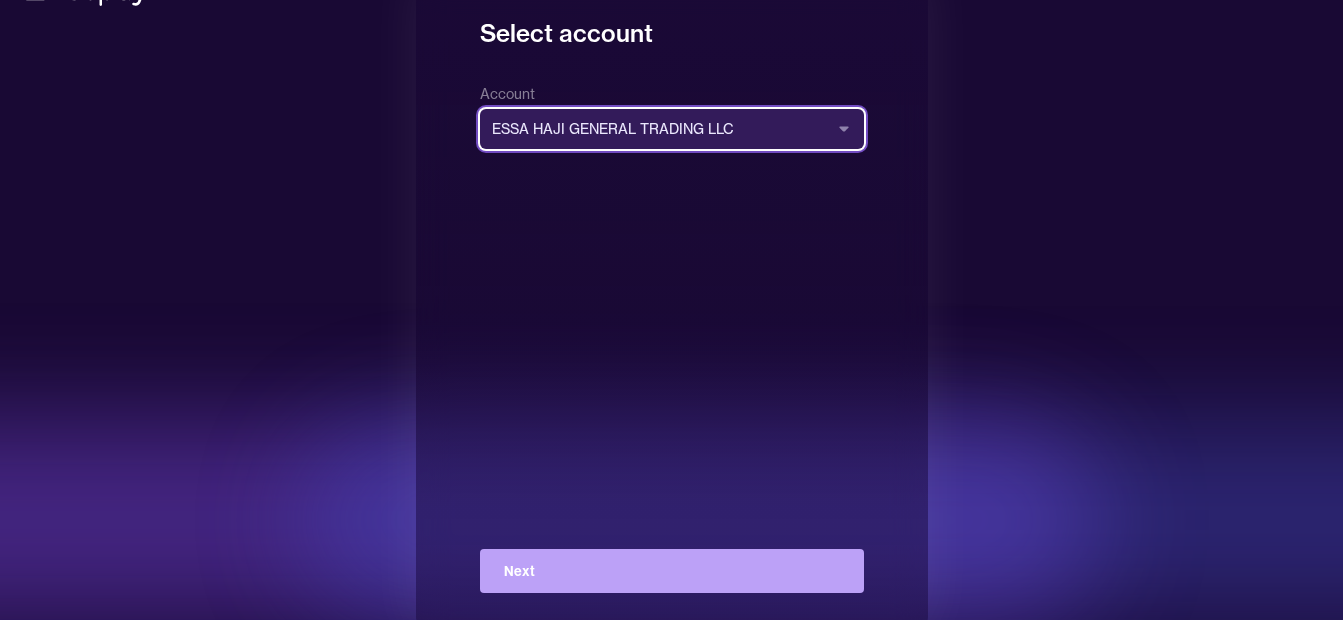 scroll, scrollTop: 72, scrollLeft: 0, axis: vertical 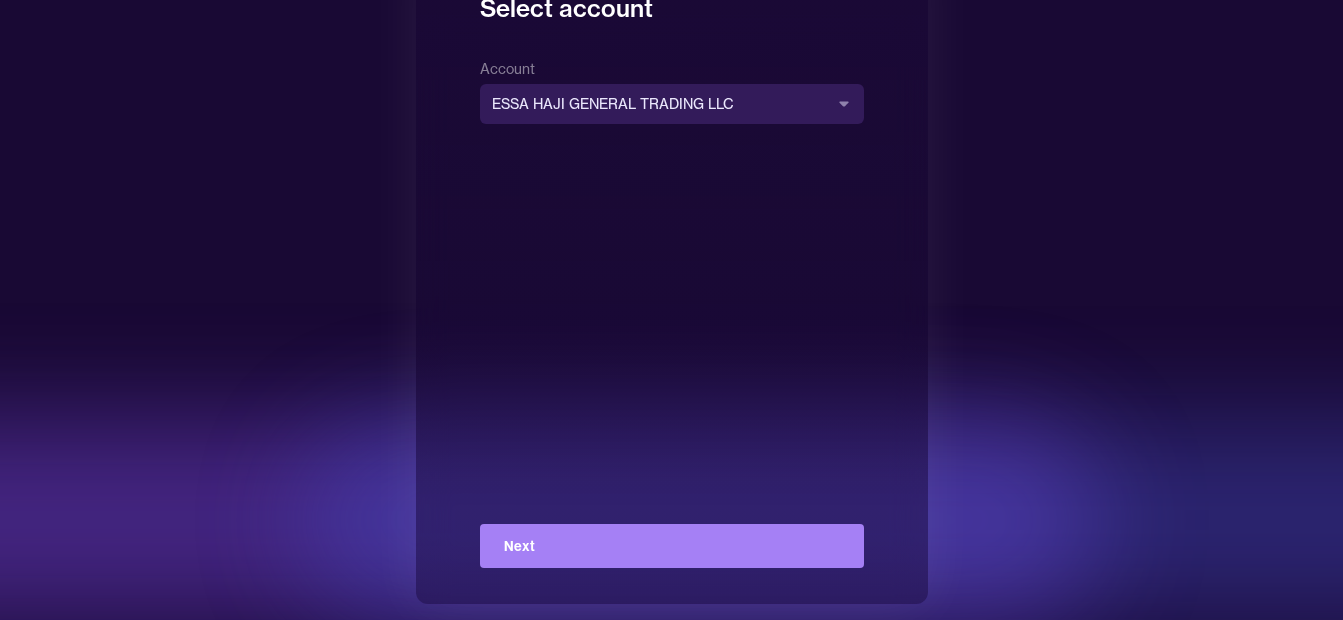 click on "Next" at bounding box center [672, 546] 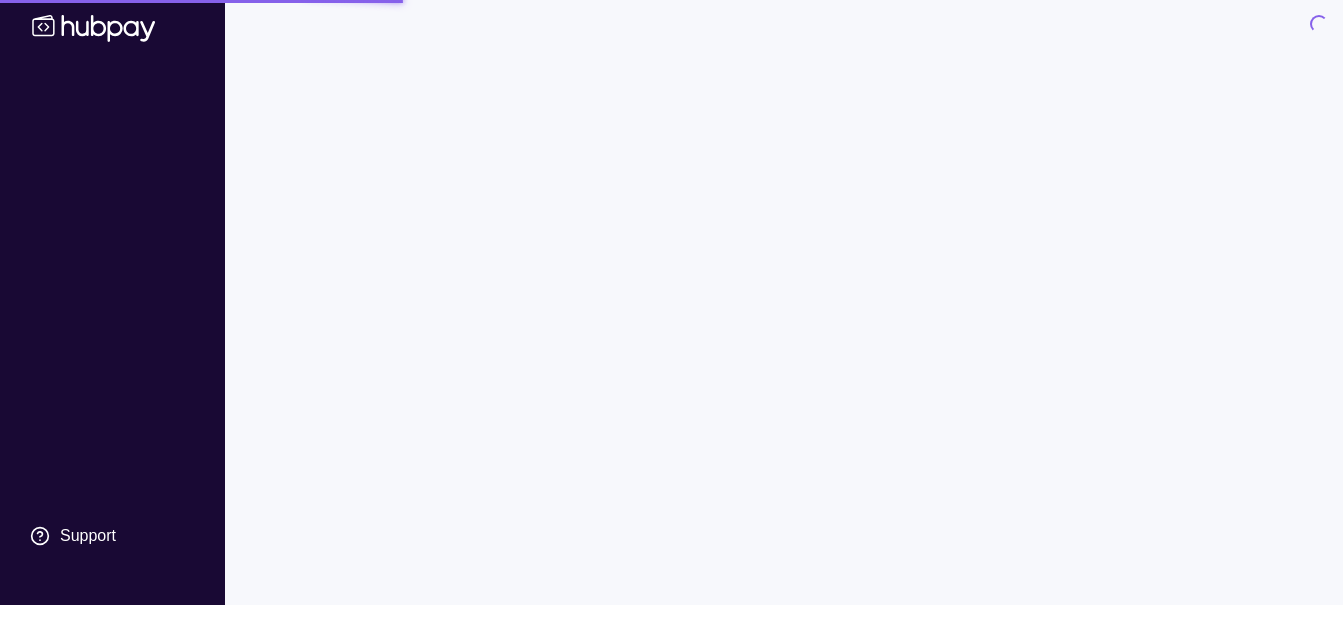 scroll, scrollTop: 0, scrollLeft: 0, axis: both 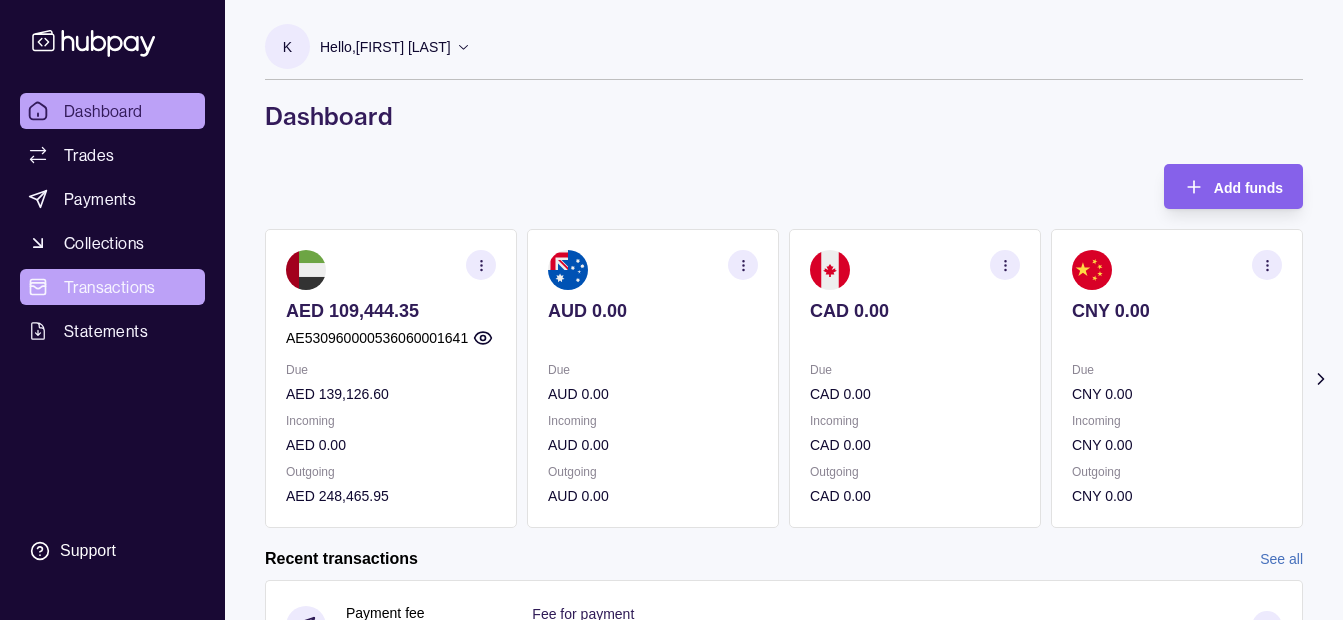 click on "Transactions" at bounding box center (110, 287) 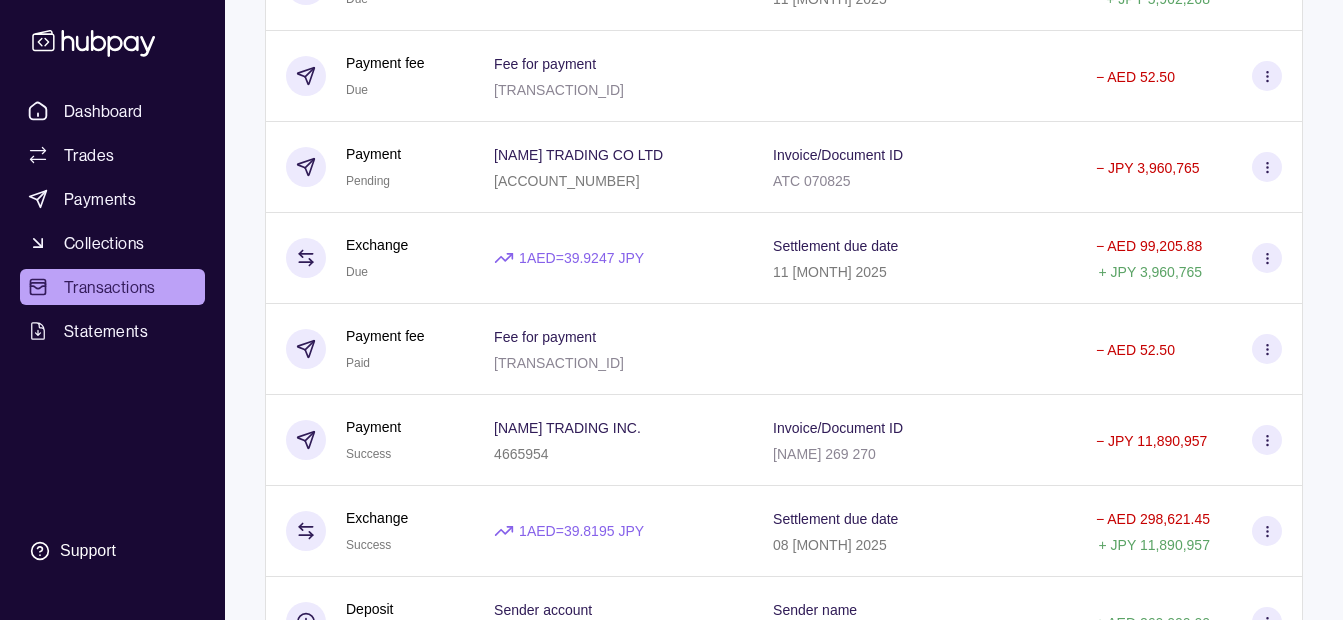 scroll, scrollTop: 600, scrollLeft: 0, axis: vertical 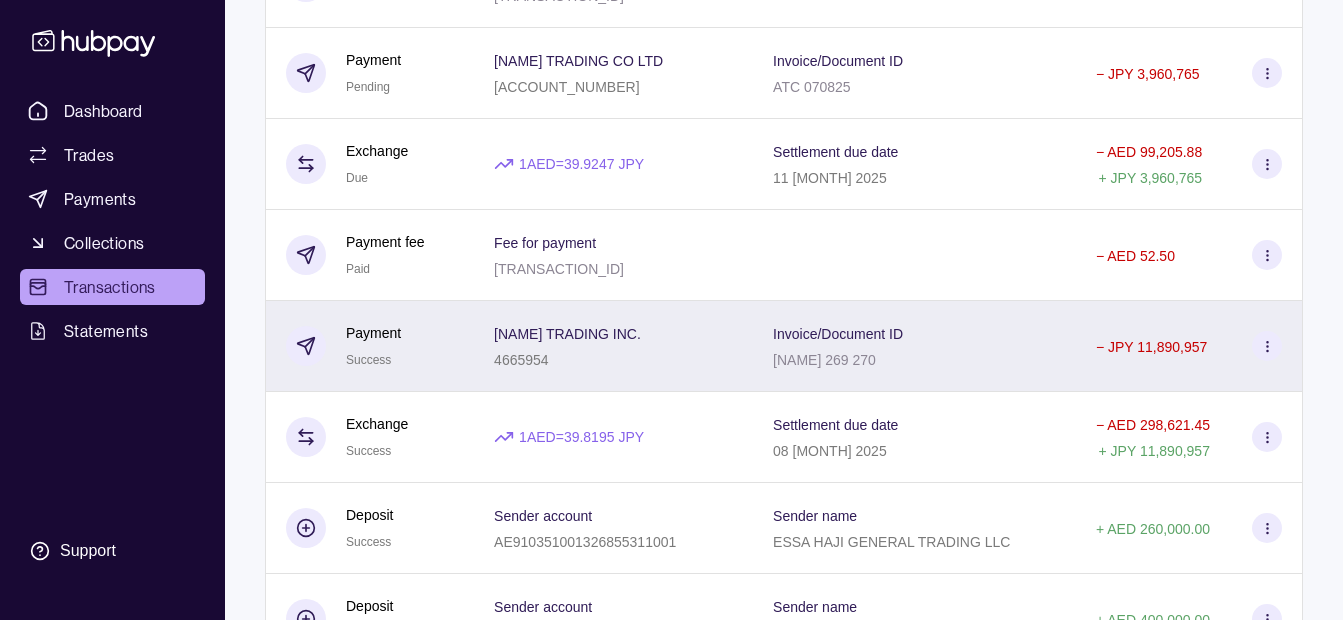click on "[NAME] TRADING INC. [ACCOUNT_NUMBER]" at bounding box center [613, 346] 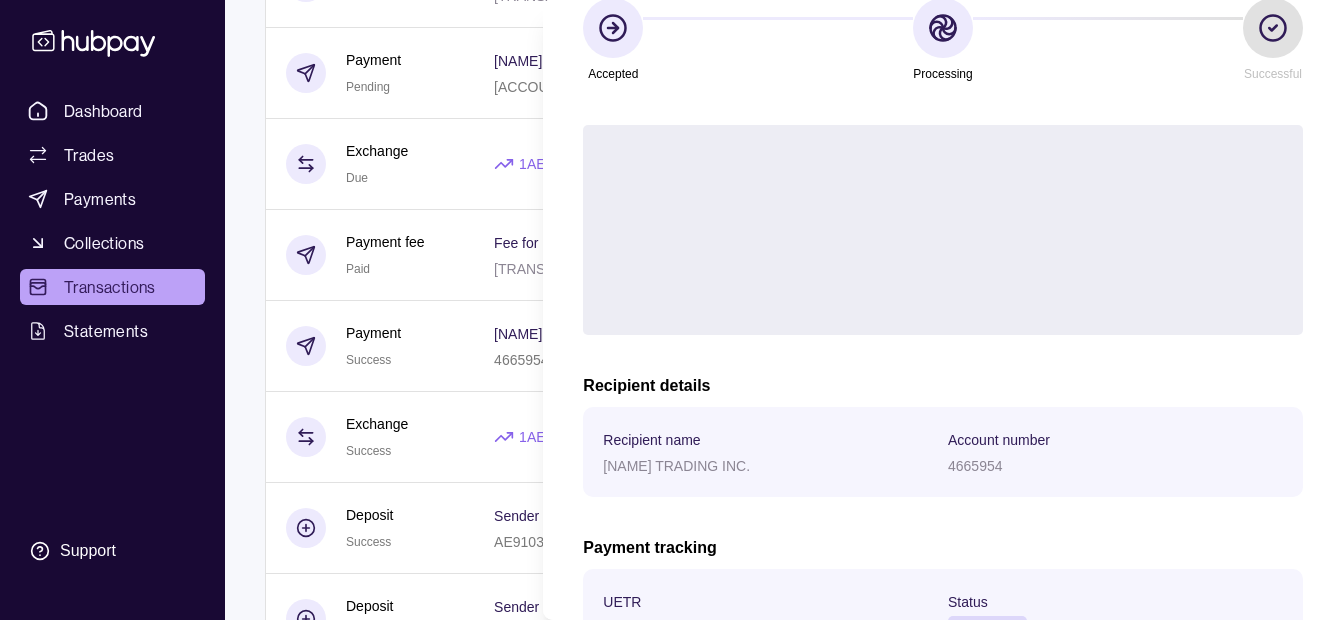 scroll, scrollTop: 425, scrollLeft: 0, axis: vertical 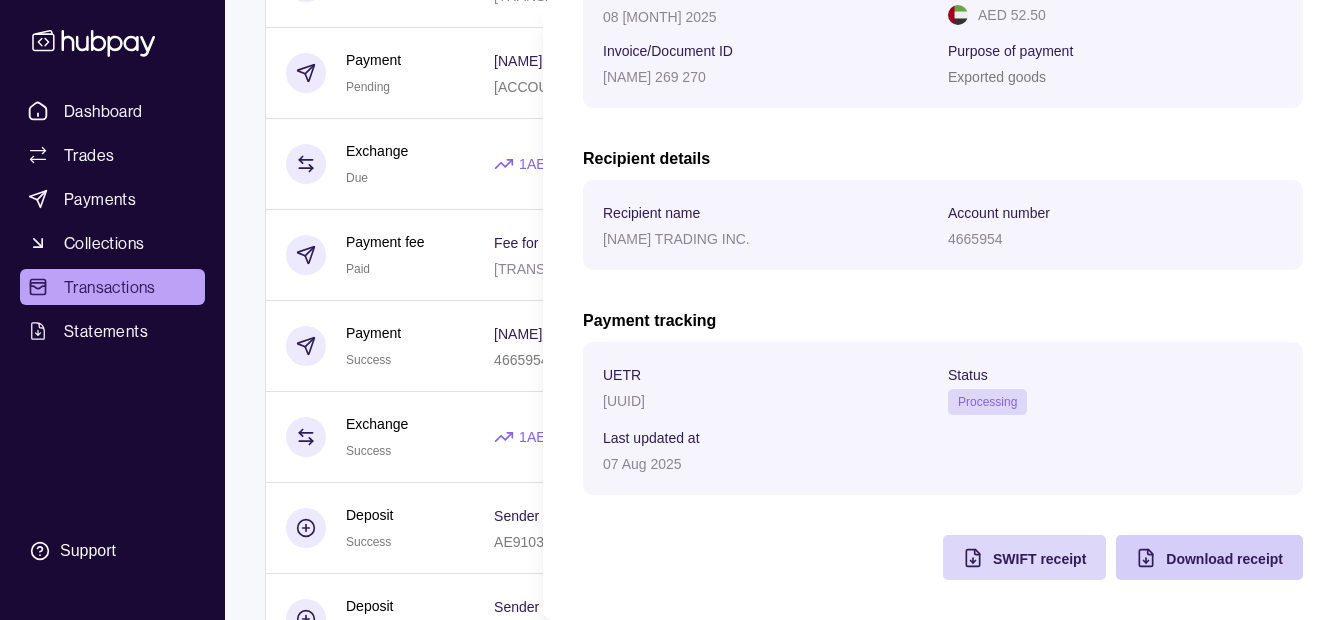 click on "Download receipt" at bounding box center [1224, 559] 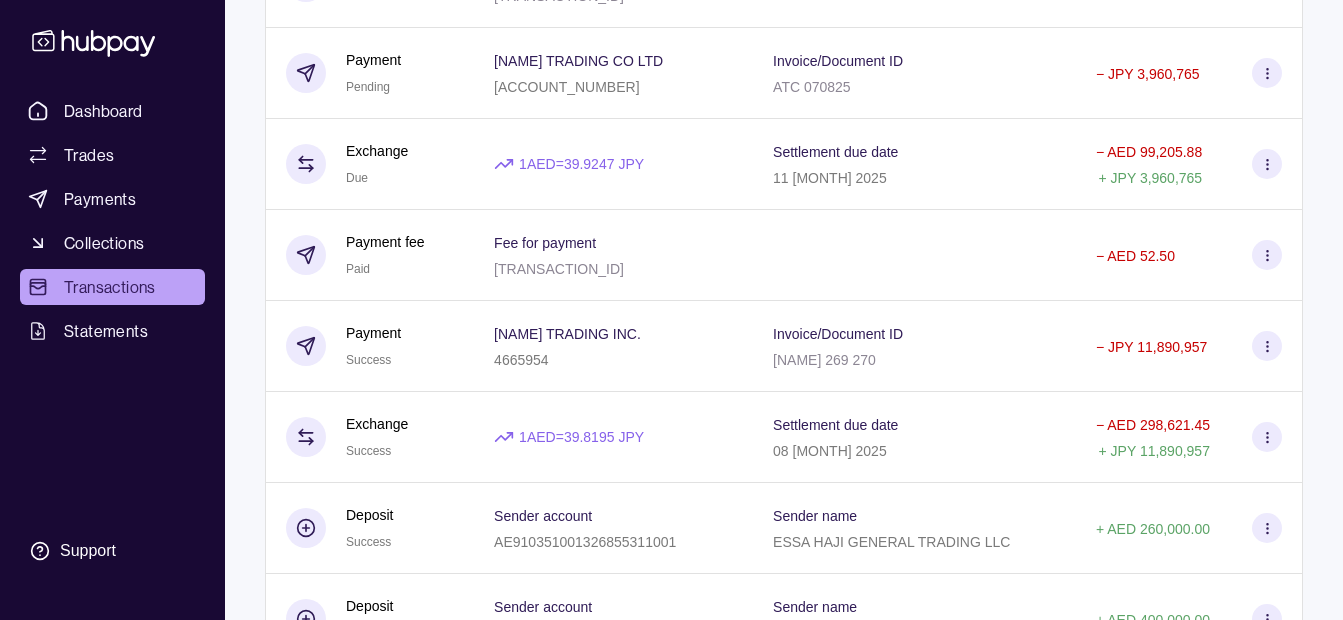 click on "Dashboard Trades Payments Collections Transactions Statements Support K Hello, [FIRST] [LAST] [COMPANY_NAME] Transactions More filters ( 0 applied) Details Amount 07 [MONTH] 2025 Payment fee Due Fee for payment [TRANSACTION_ID] - AED 52.50 Payment Pending [NAME] TRADING CO LTD [ACCOUNT_NUMBER] Invoice/Document ID [INVOICE_ID] - JPY 5,962,268 Exchange Due 1 AED = 39.9455 JPY Settlement due date 11 [MONTH] 2025 - AED 149,260.07 + JPY 5,962,268 Payment fee Due Fee for payment [TRANSACTION_ID] - AED 52.50 Payment Pending [NAME] TRADING CO LTD [ACCOUNT_NUMBER] Invoice/Document ID [INVOICE_ID] - JPY 3,960,765 Exchange Due 1 AED = 39.9247 JPY Settlement due date 11 [MONTH] 2025 - AED 99,205.88 + JPY 3,960,765 Payment fee Paid Fee for payment [TRANSACTION_ID] - AED 52.50 Payment Success [NAME] TRADING INC. [ACCOUNT_NUMBER] Invoice/Document ID [NAME] 269 270 - JPY 11,890,957 Exchange Success 1 AED = 39.8195 JPY 08 [MONTH] 2025 -" at bounding box center (671, 484) 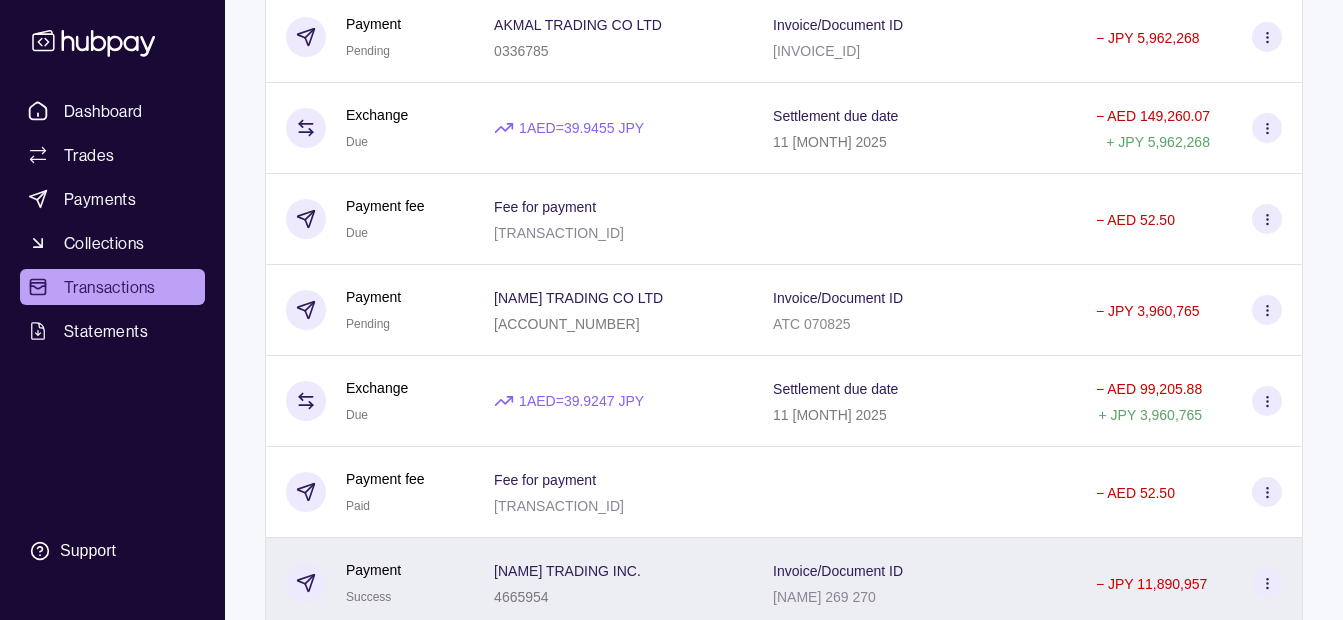 scroll, scrollTop: 0, scrollLeft: 0, axis: both 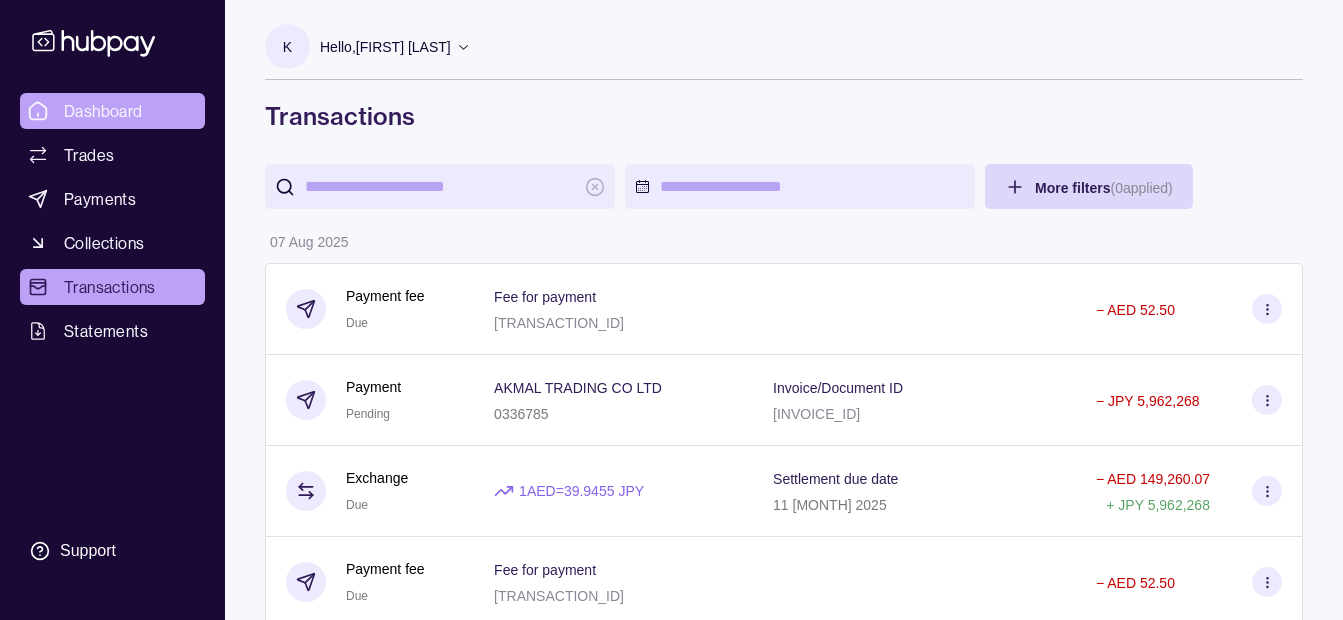 click on "Dashboard" at bounding box center (103, 111) 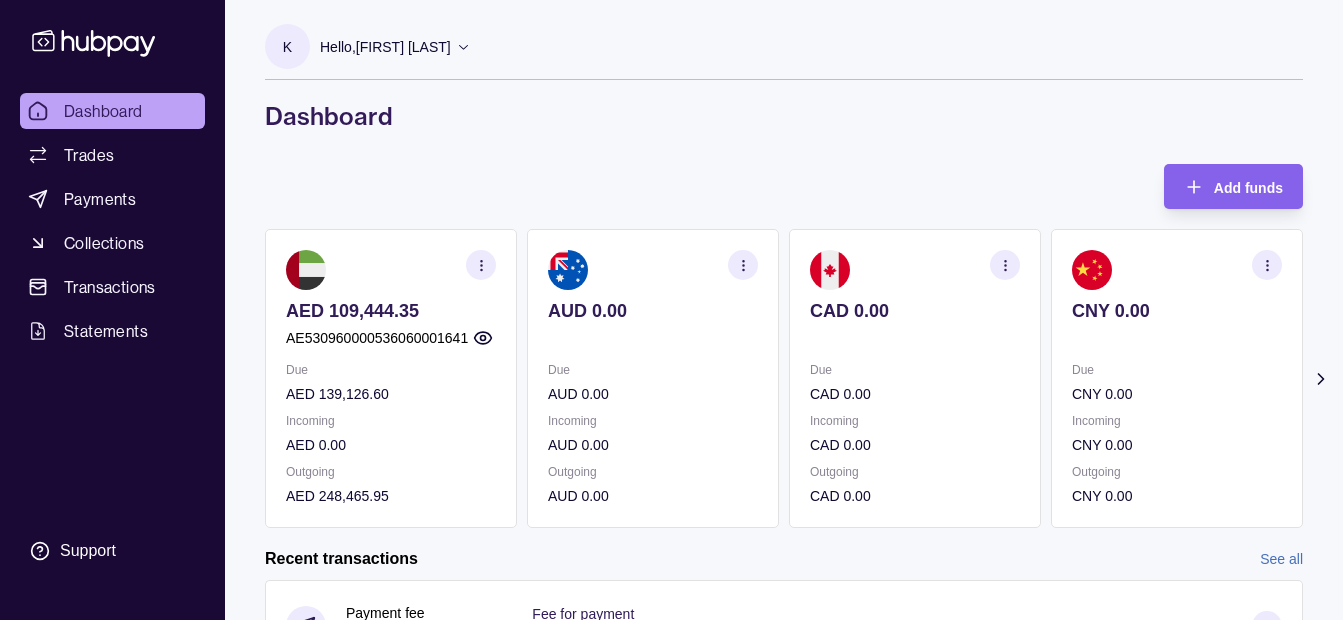 click on "Hello, [FIRST] [LAST]" at bounding box center [385, 47] 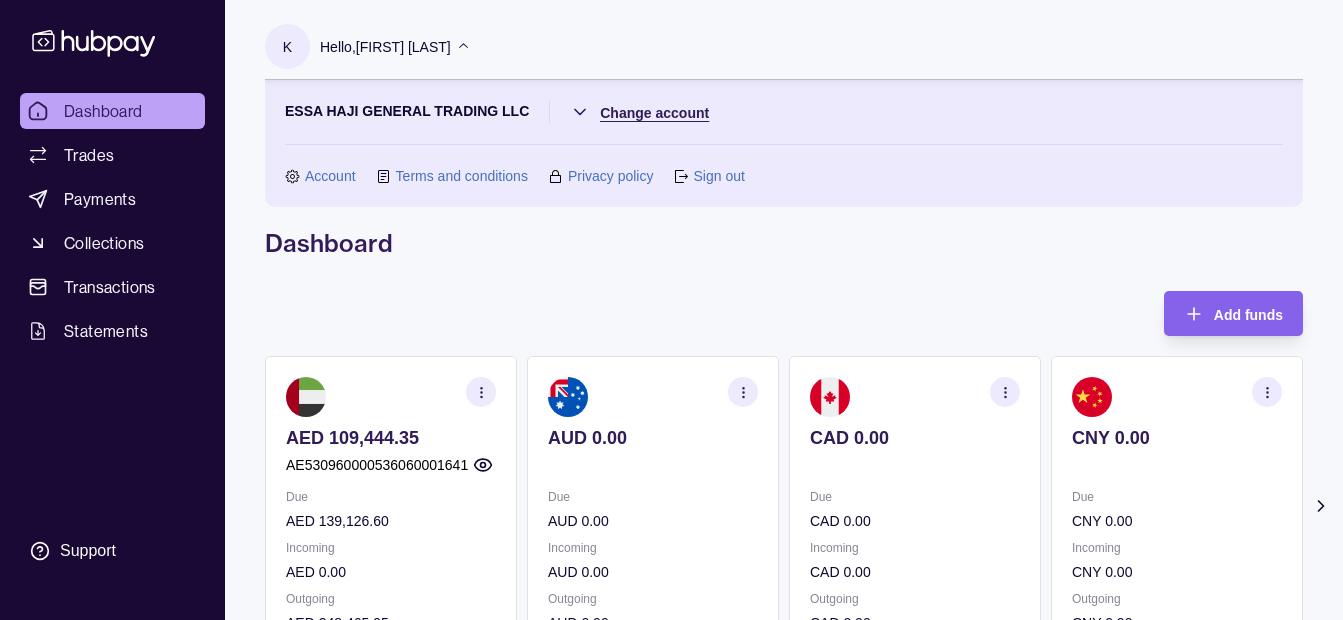 click on "Dashboard Trades Payments Collections Transactions Statements Support K Hello, [FIRST] [LAST] [COMPANY_NAME] Change account Account Terms and conditions Privacy policy Sign out Dashboard Add funds AED 109,444.35 [IBAN] Due AED 139,126.60 Incoming AED 0.00 Outgoing AED 248,465.95 AUD 0.00 Due AUD 0.00 Incoming AUD 0.00 Outgoing AUD 0.00 CAD 0.00 Due CAD 0.00 Incoming CAD 0.00 Outgoing CAD 0.00 CNY 0.00 Due CNY 0.00 Incoming CNY 0.00 Outgoing CNY 0.00 GBP 0.00" at bounding box center (671, 613) 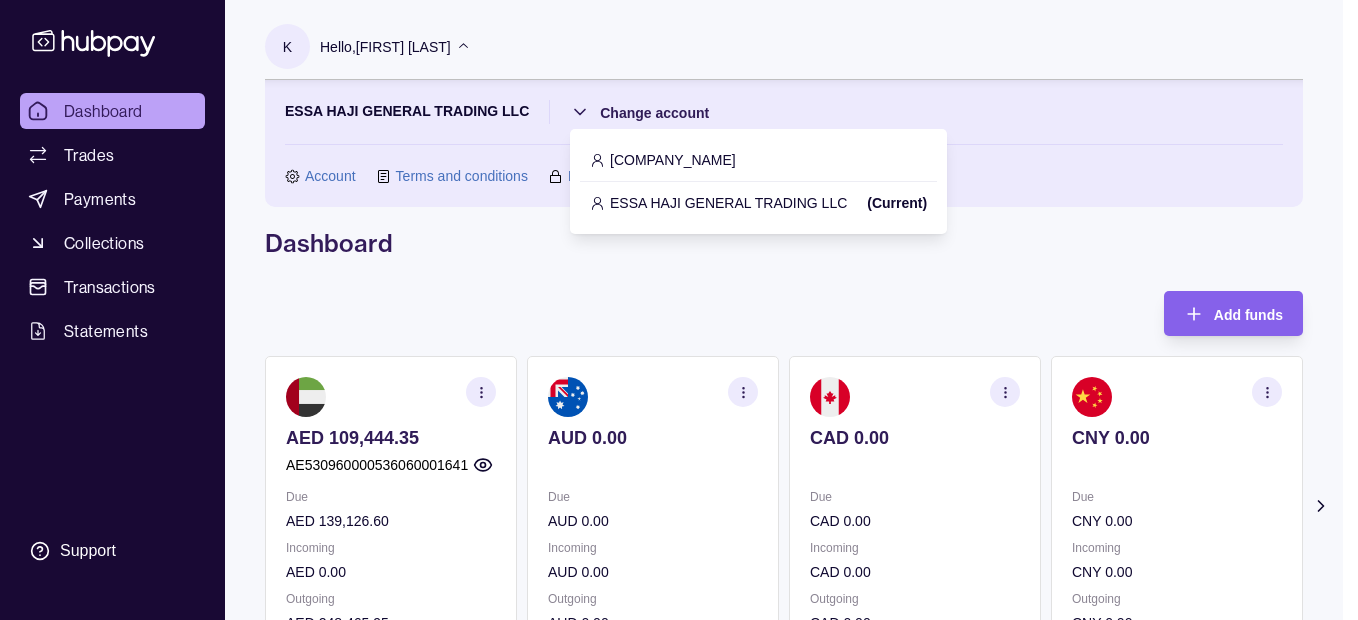 click on "[COMPANY_NAME]" at bounding box center (673, 160) 